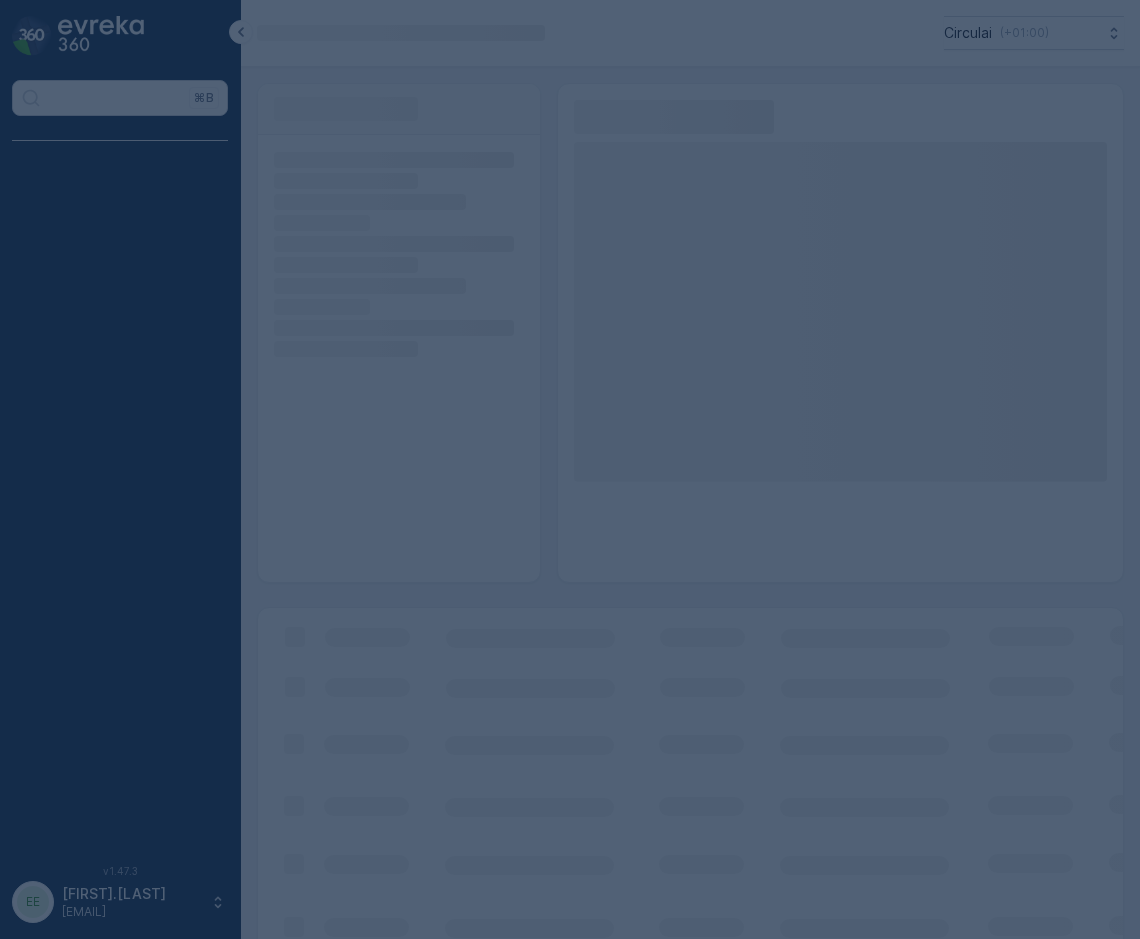 scroll, scrollTop: 0, scrollLeft: 0, axis: both 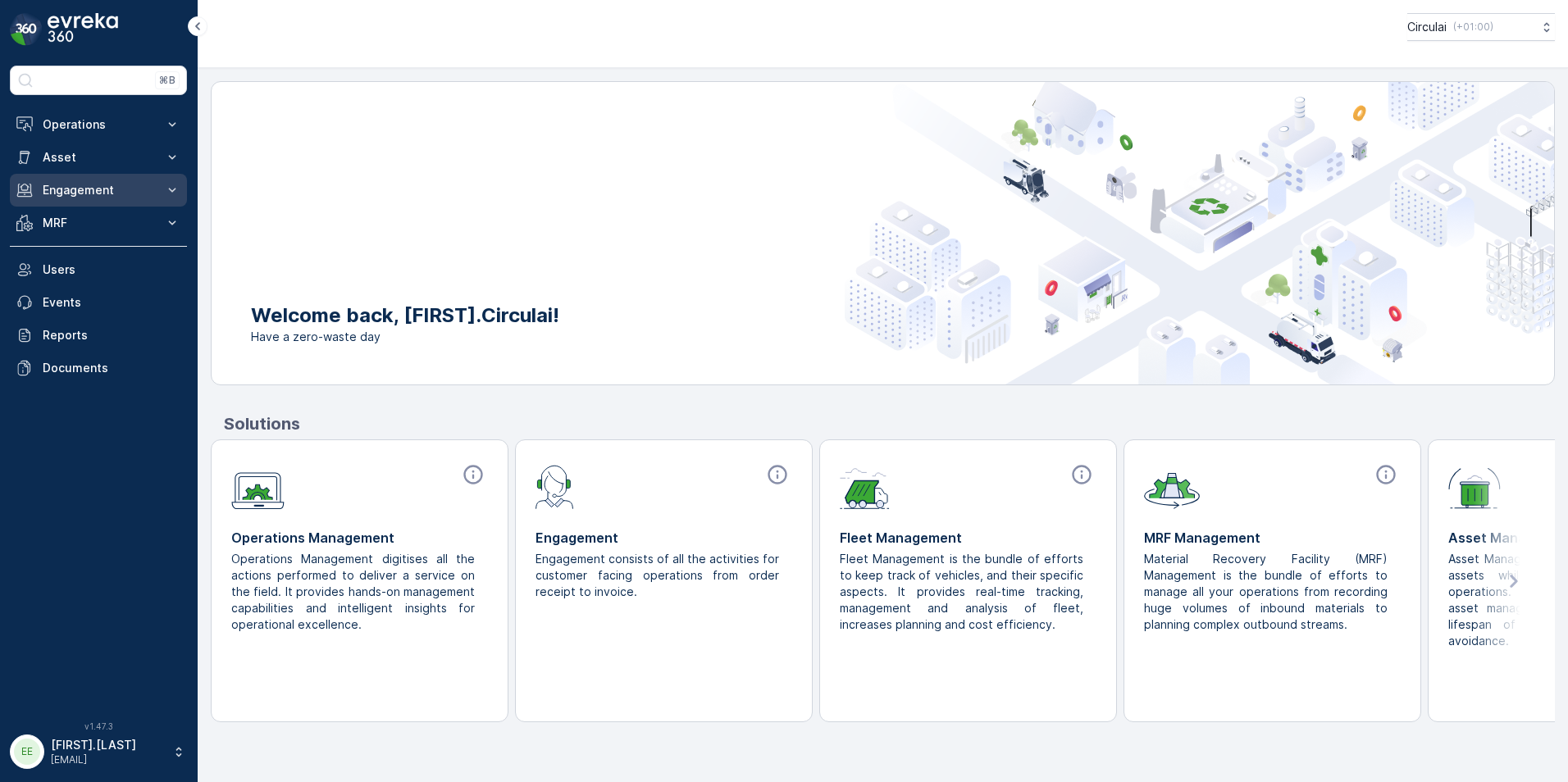 click 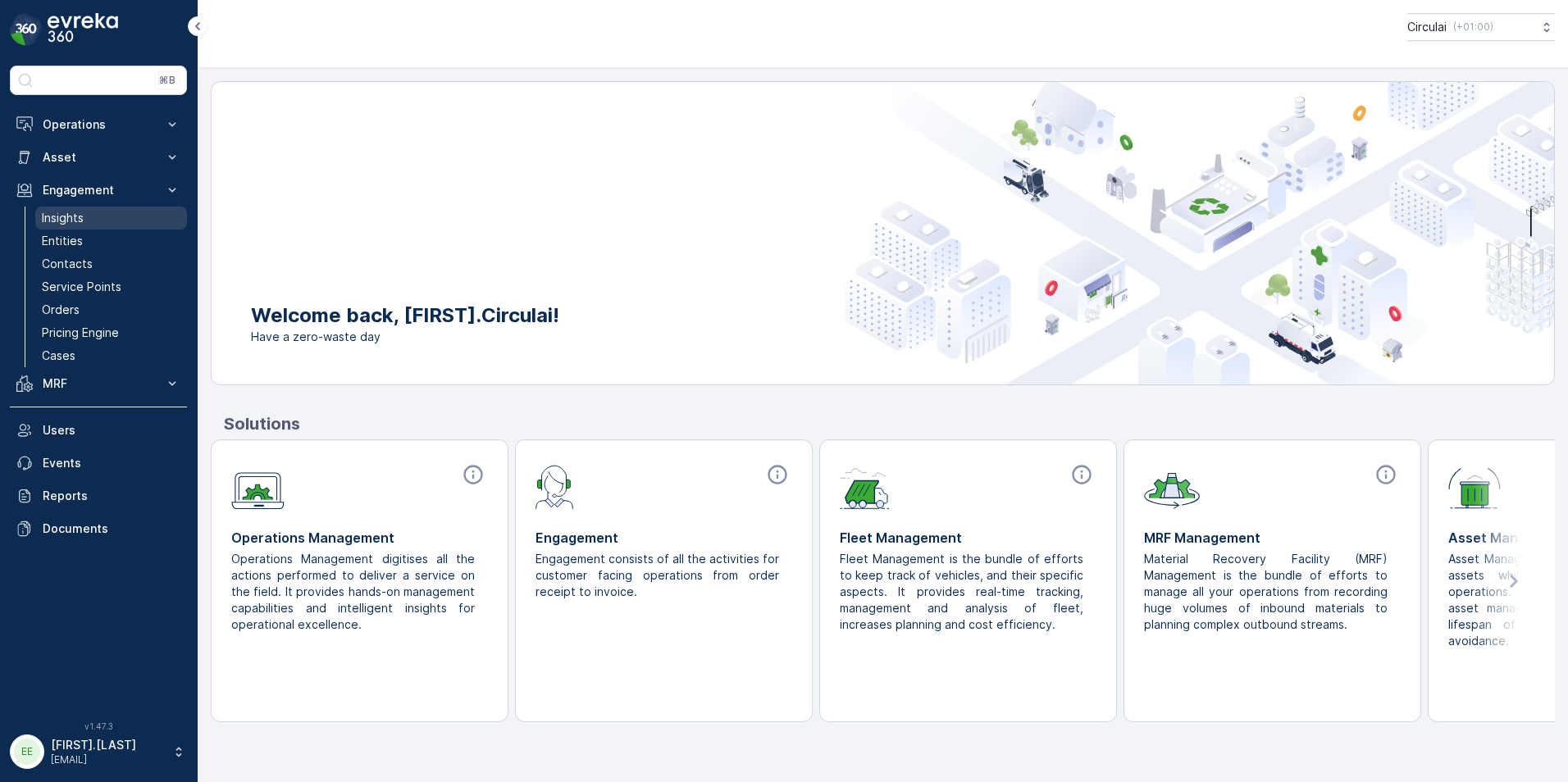 click on "Insights" at bounding box center (111, 218) 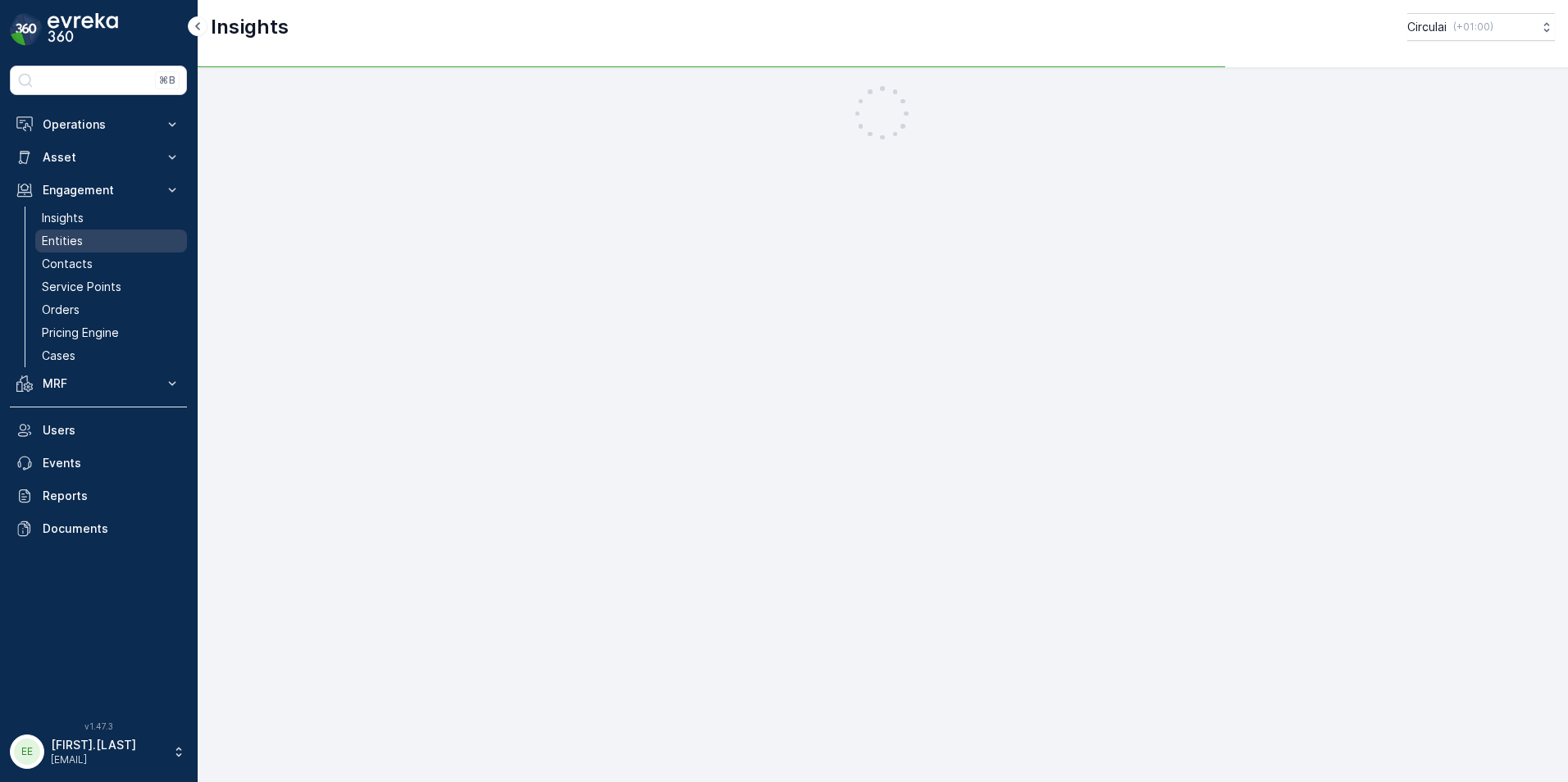 click on "Entities" at bounding box center [111, 241] 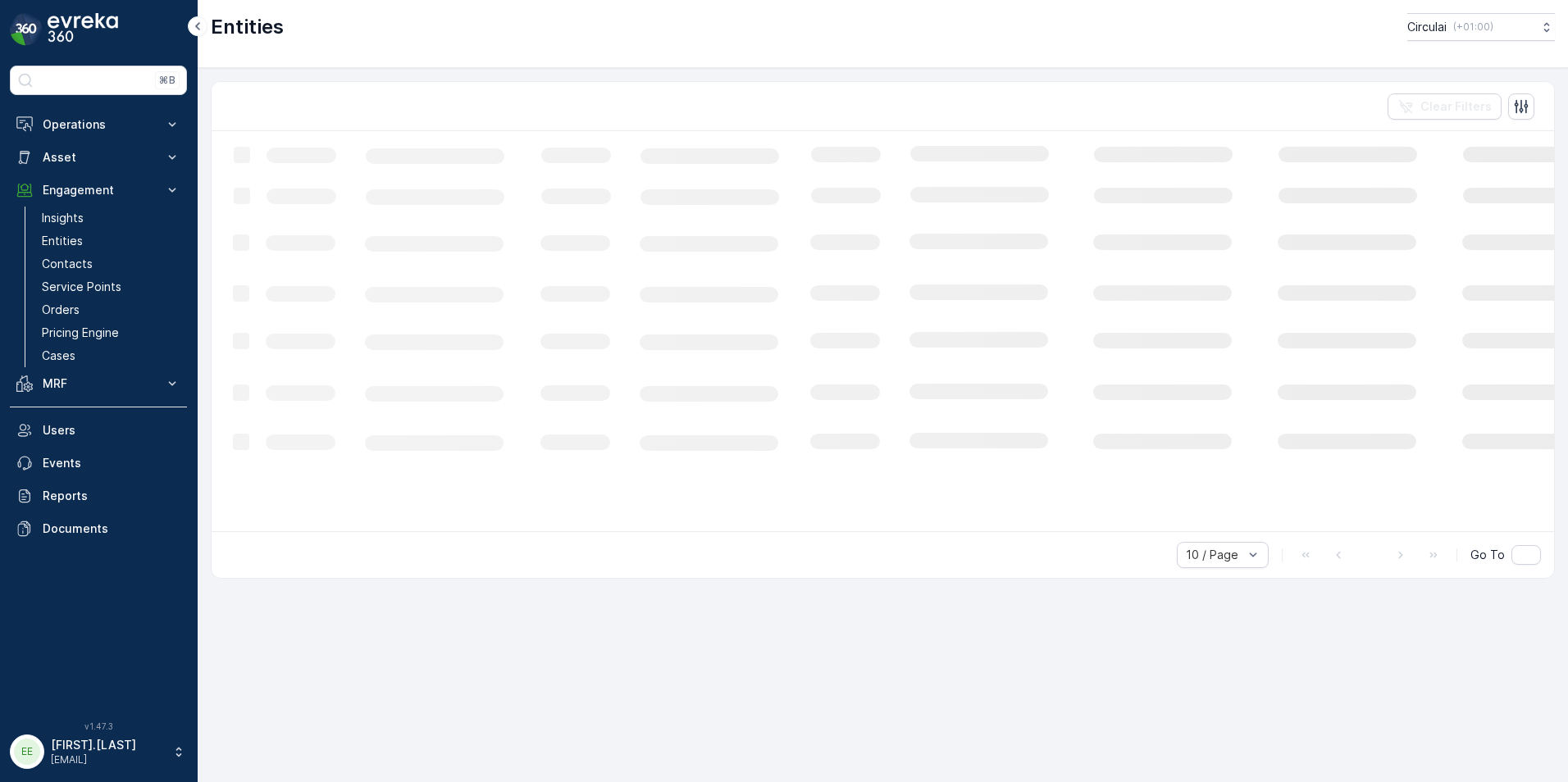 click on "Entities Circulai ( +01:00 )" at bounding box center (882, 34) 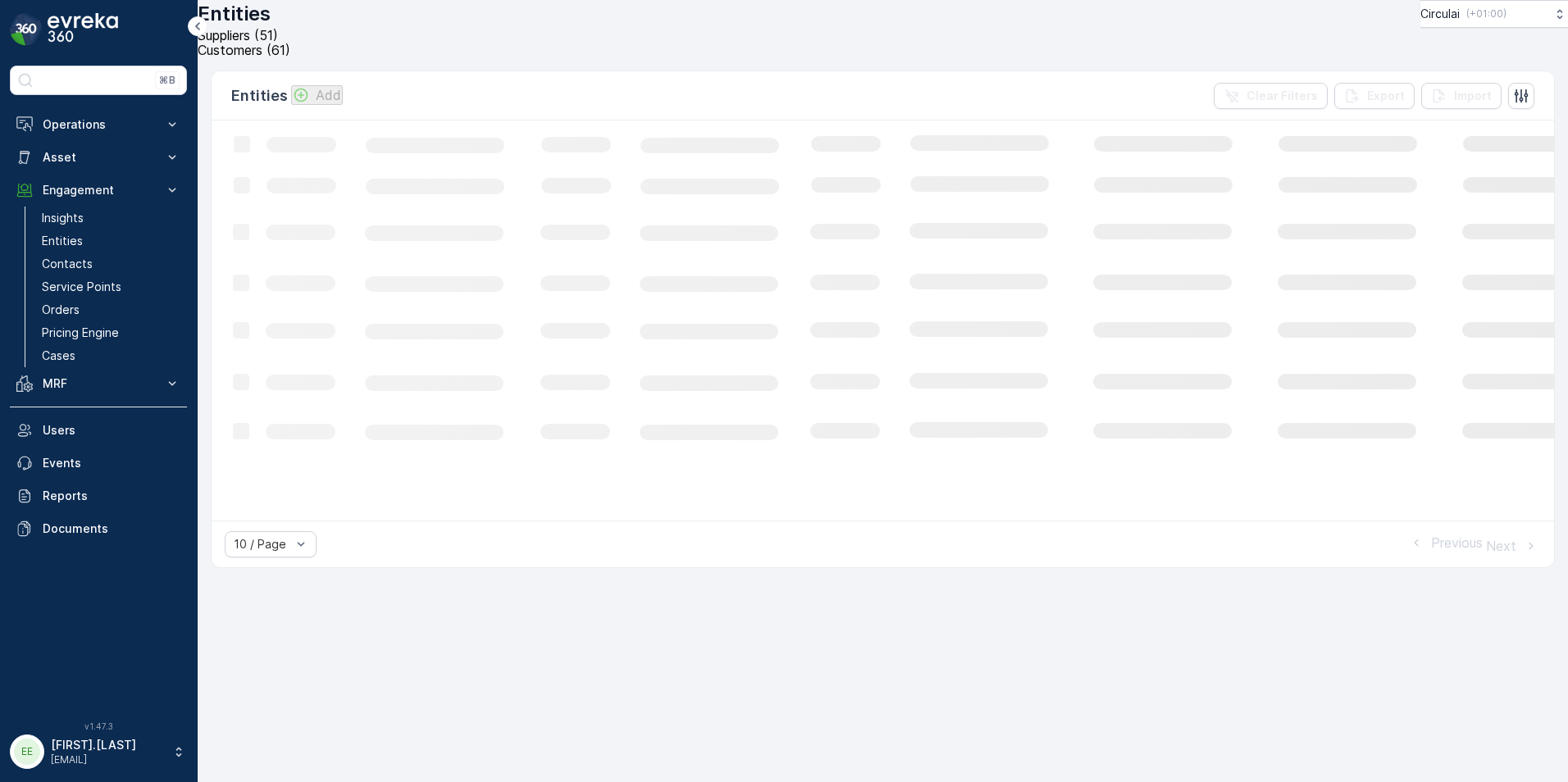 click on "Suppliers (51) Customers (61)" at bounding box center (876, 43) 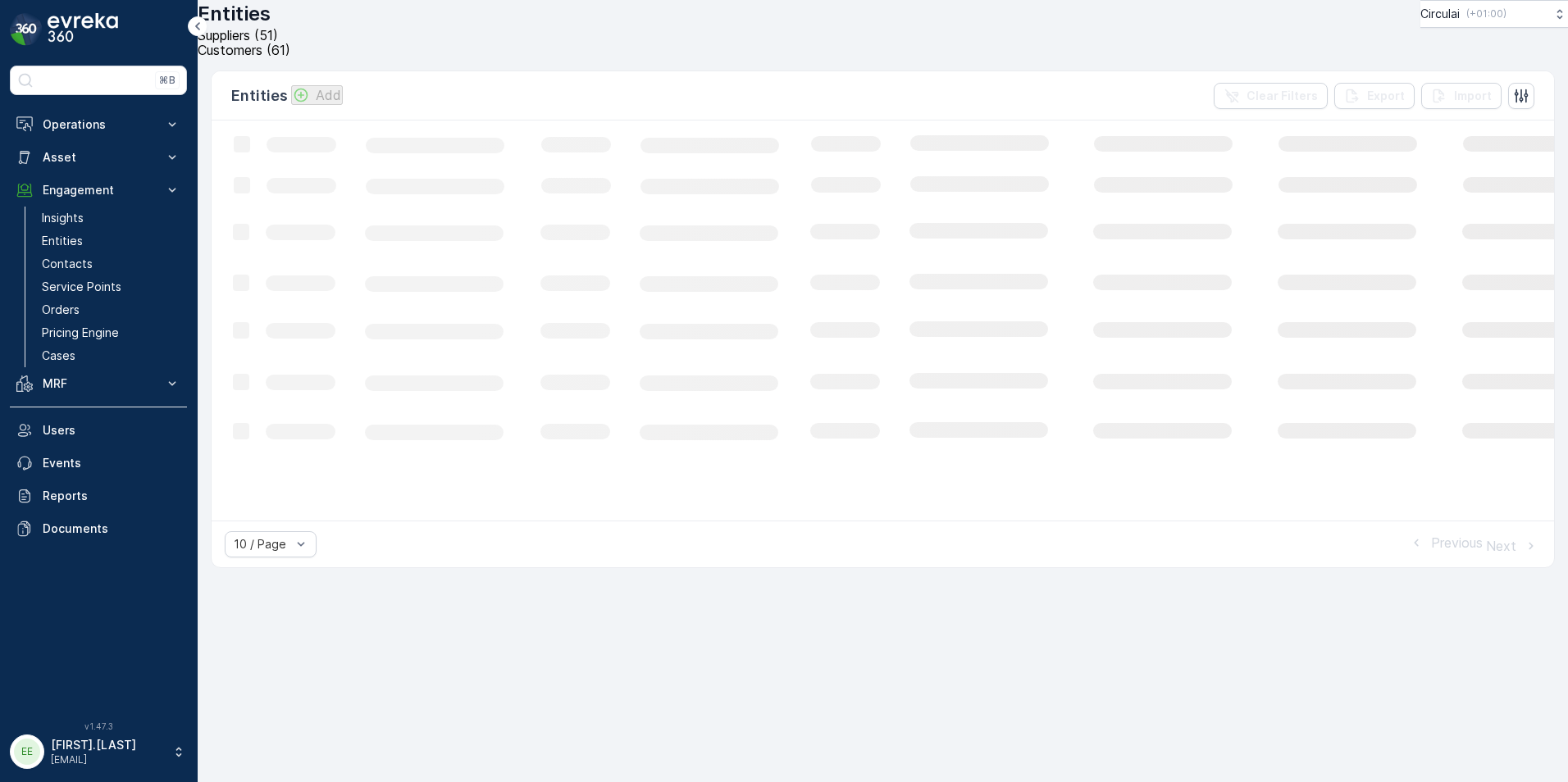 click on "Customers (61)" at bounding box center [244, 50] 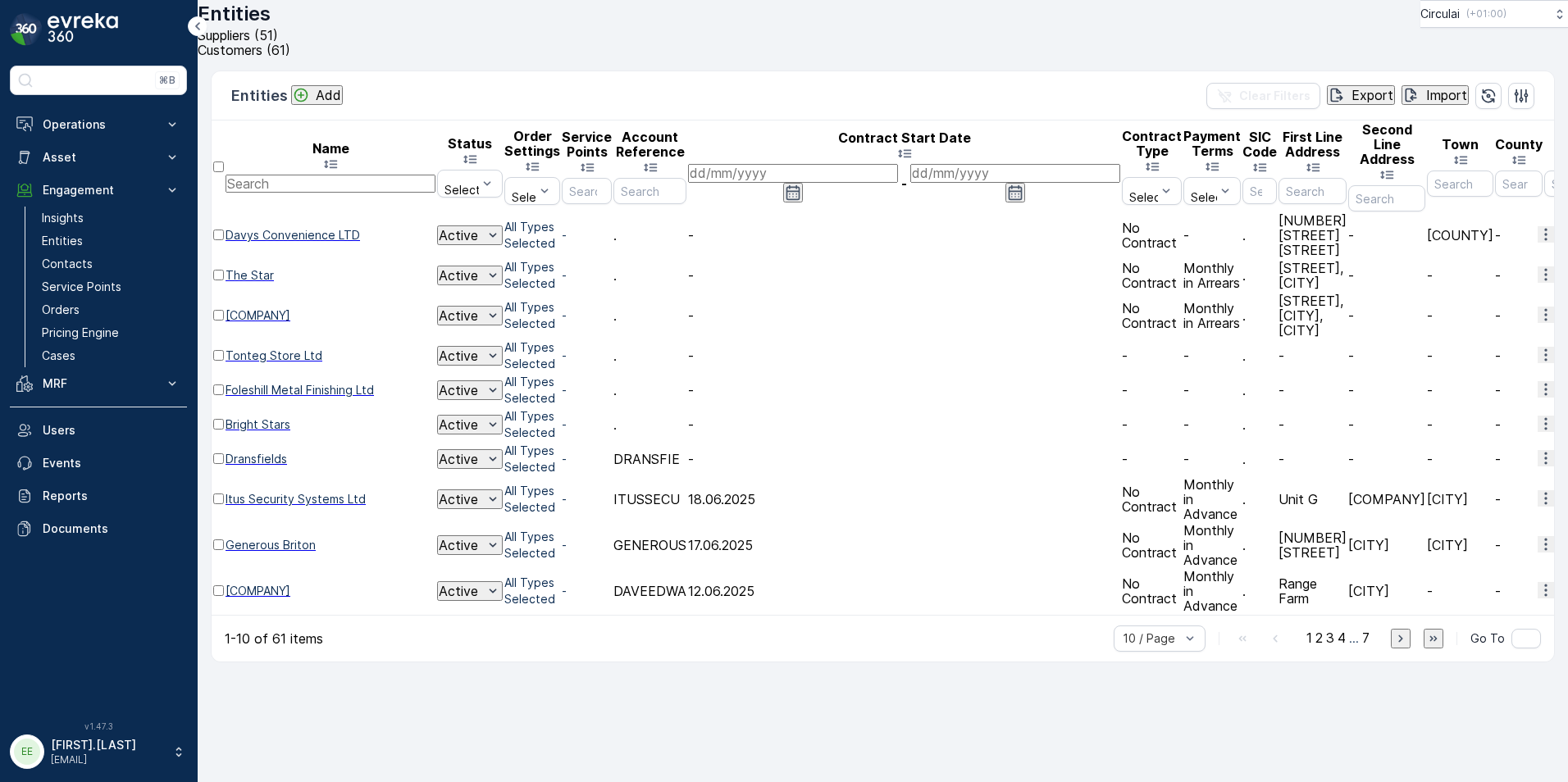 click at bounding box center [330, 184] 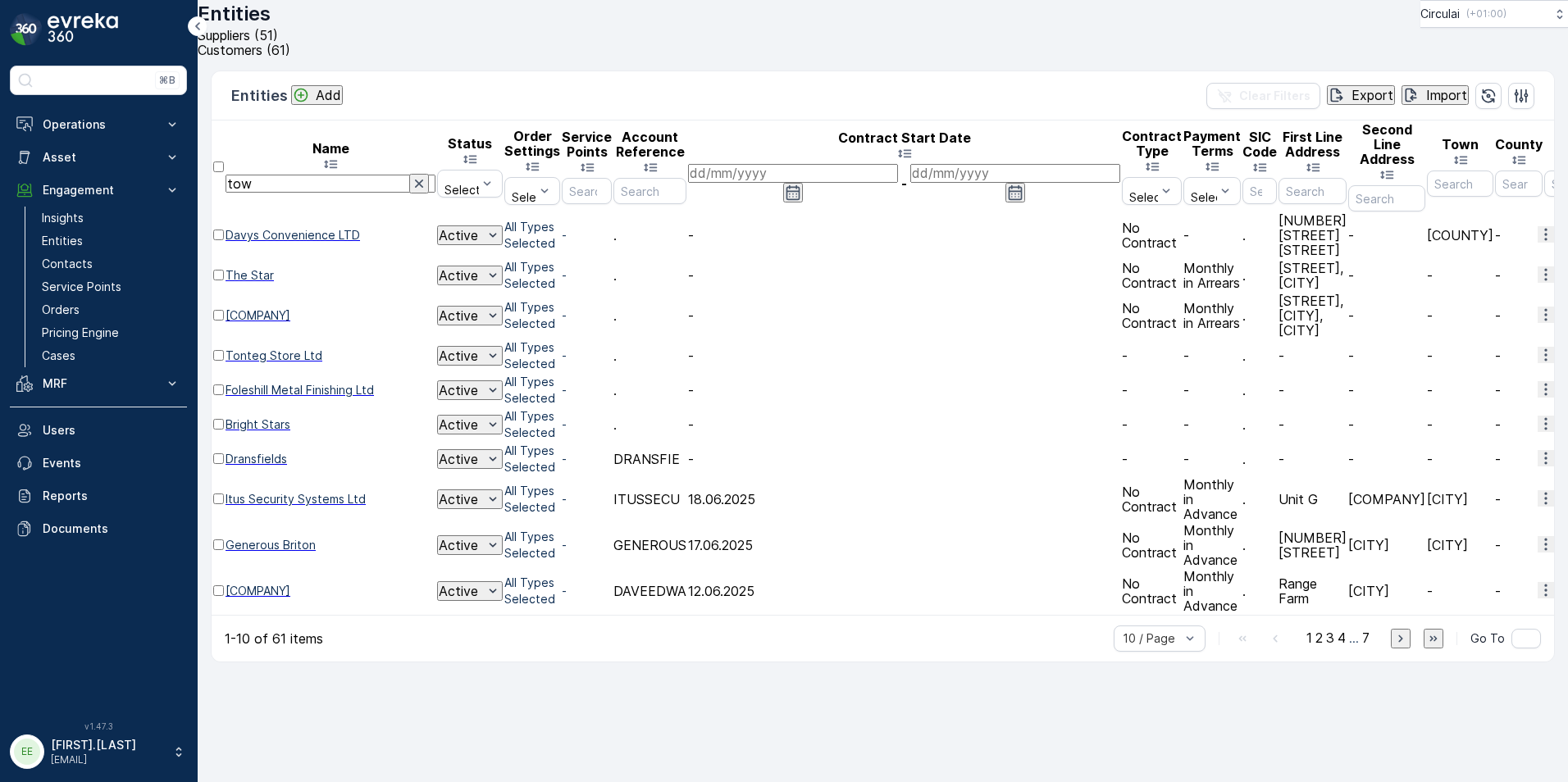 type on "town" 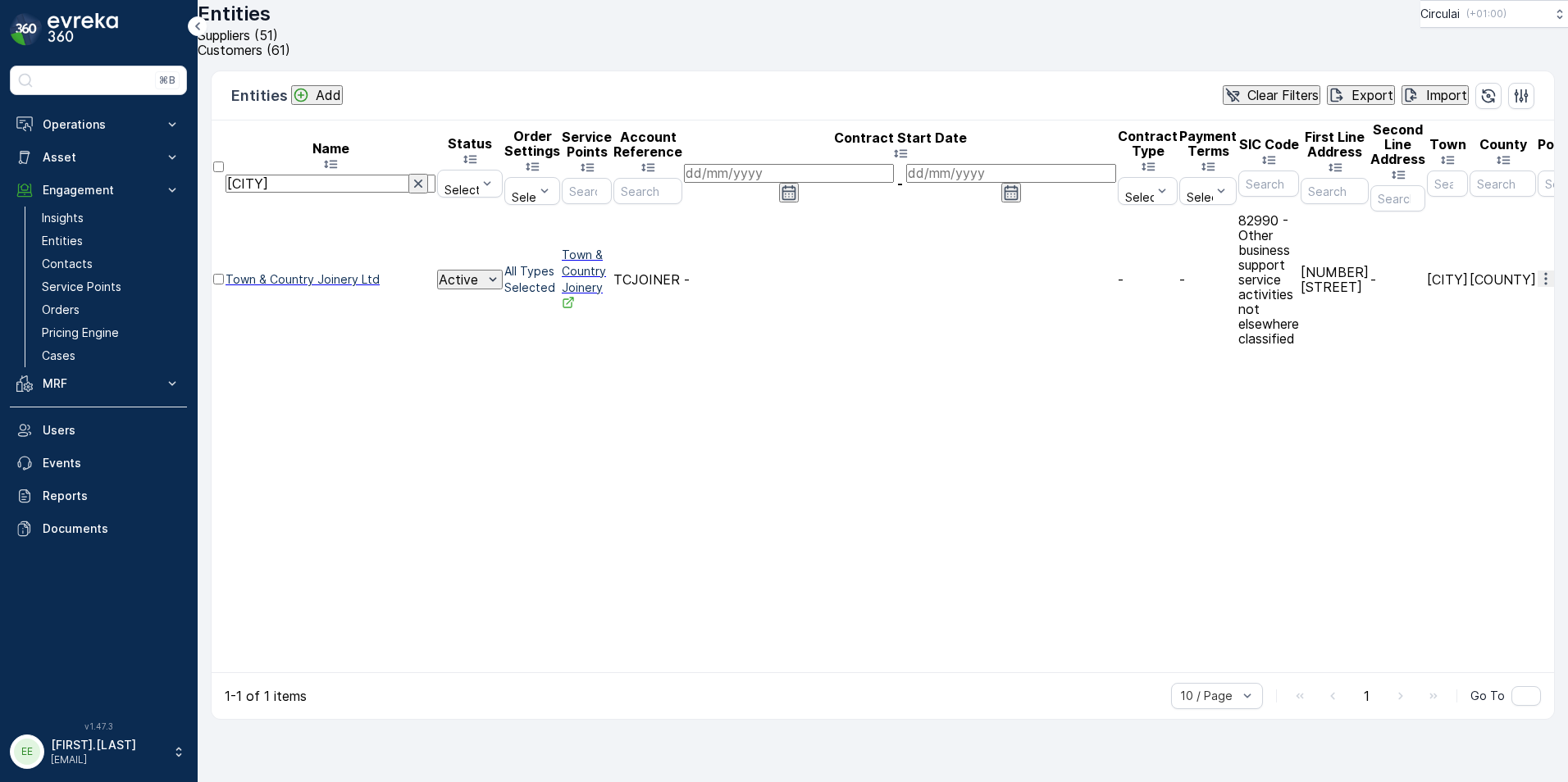click on "Town & Country Joinery Ltd" at bounding box center [330, 280] 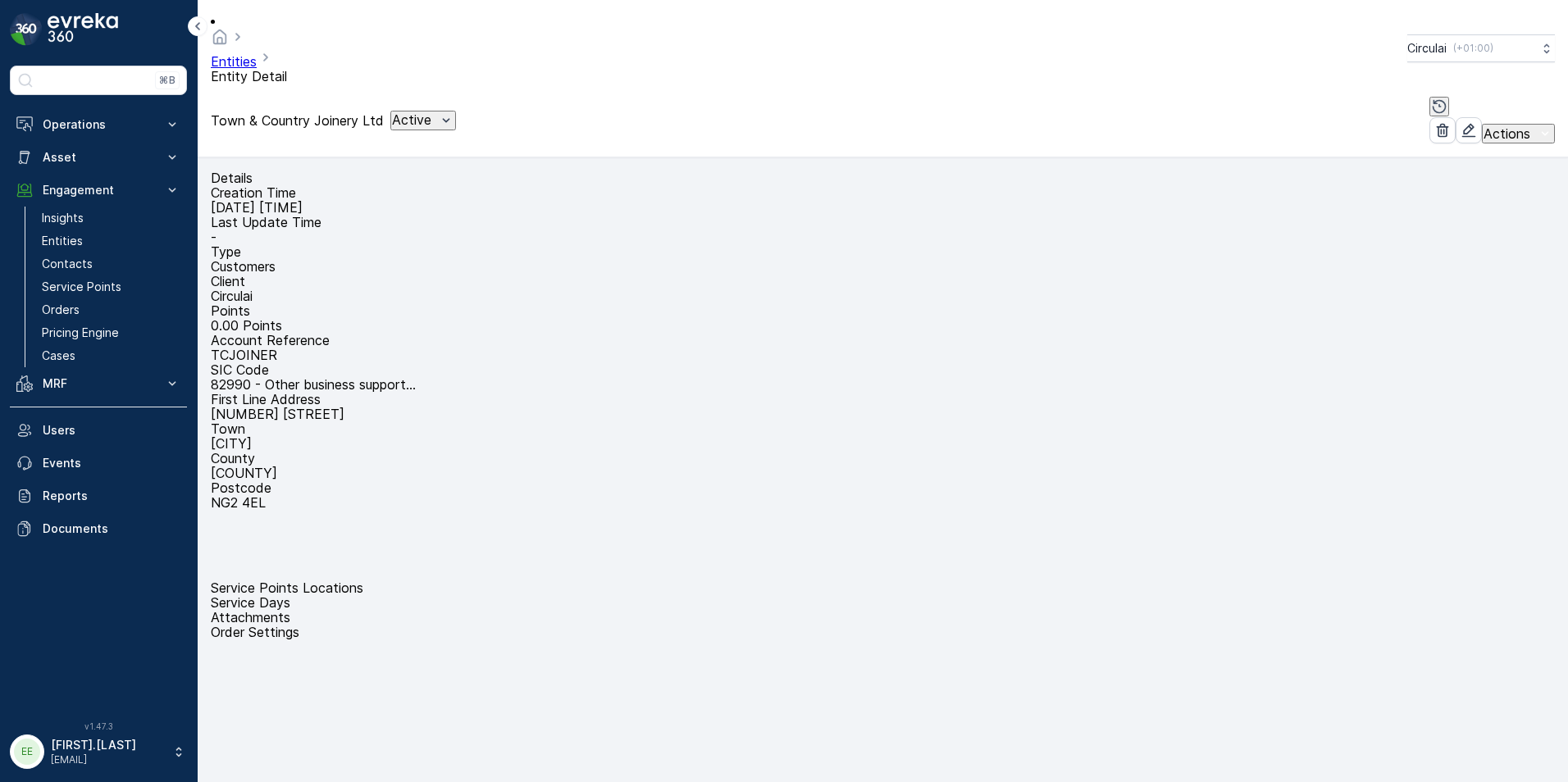 click on "Contacts" at bounding box center [239, 1086] 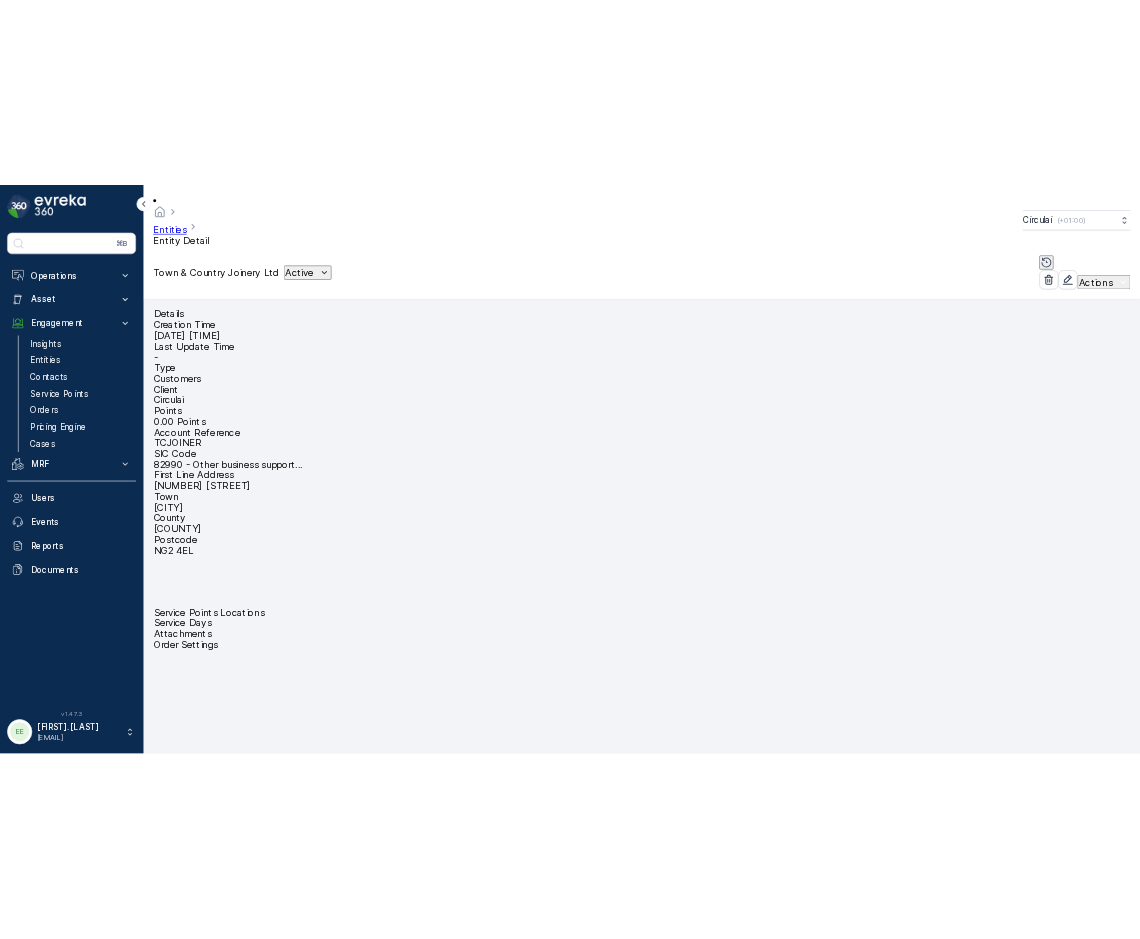 scroll, scrollTop: 200, scrollLeft: 0, axis: vertical 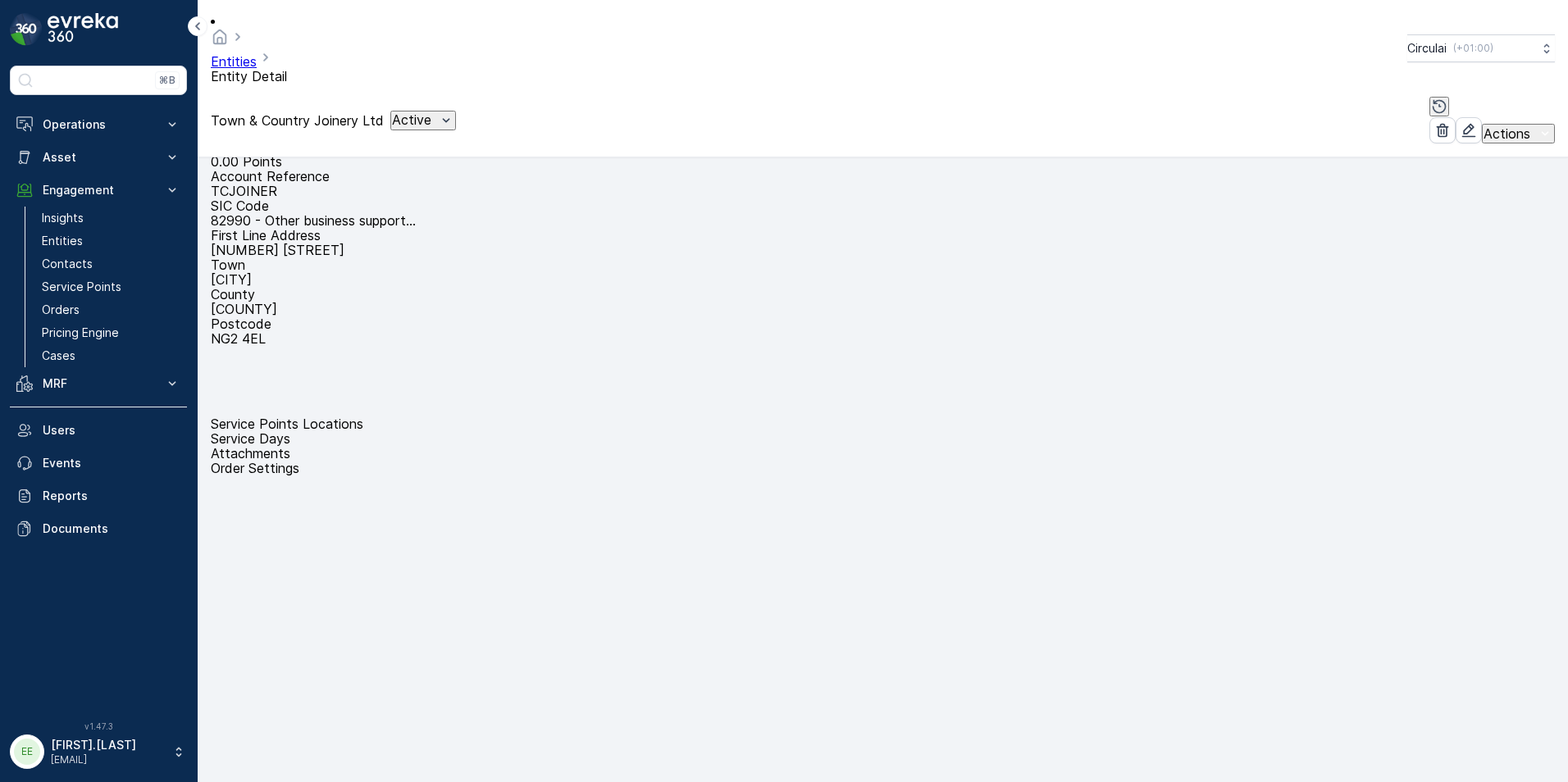 drag, startPoint x: 541, startPoint y: 581, endPoint x: 720, endPoint y: 584, distance: 179.02514 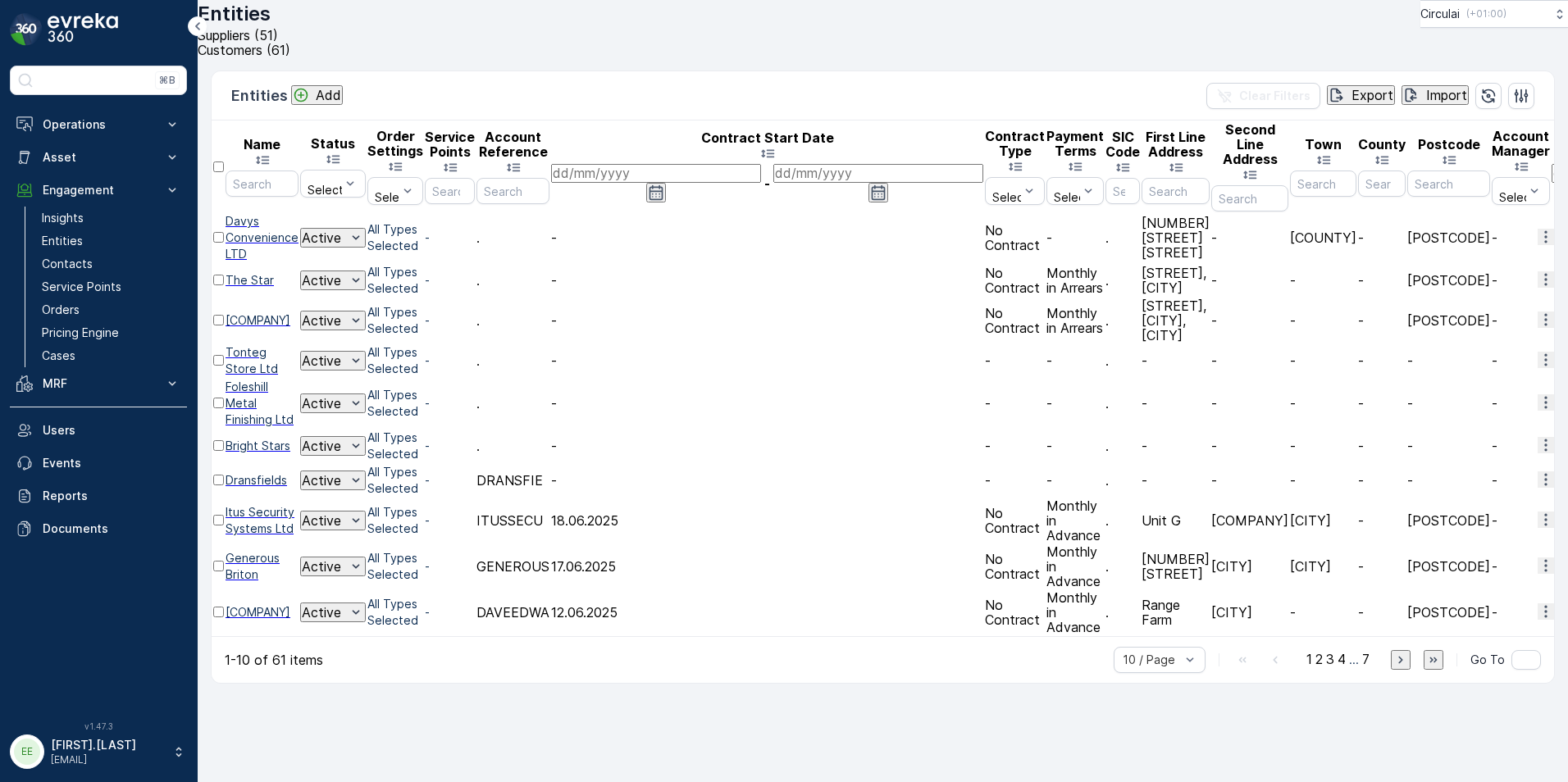 click on "Customers (61)" at bounding box center (244, 50) 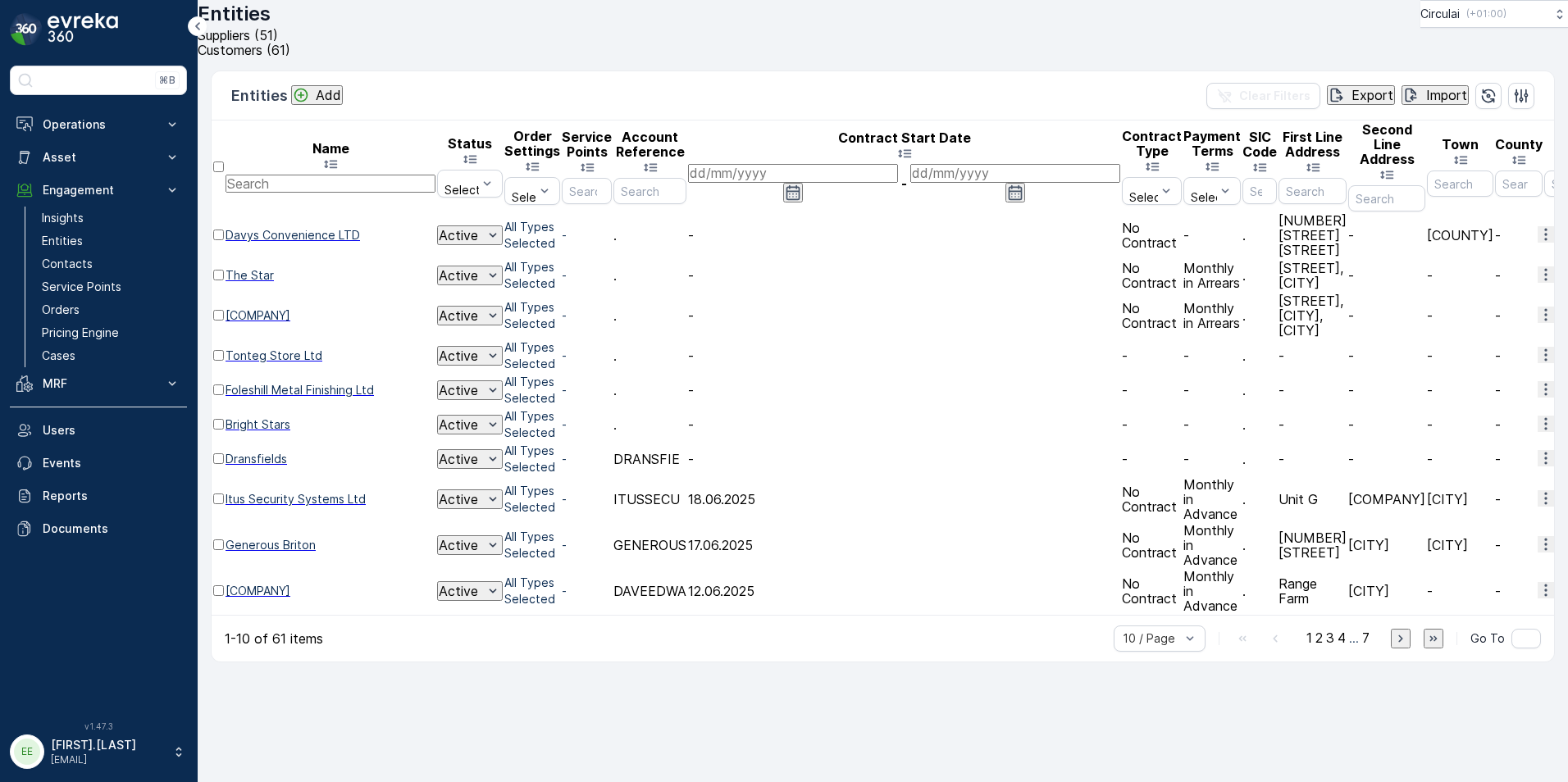 click at bounding box center (330, 184) 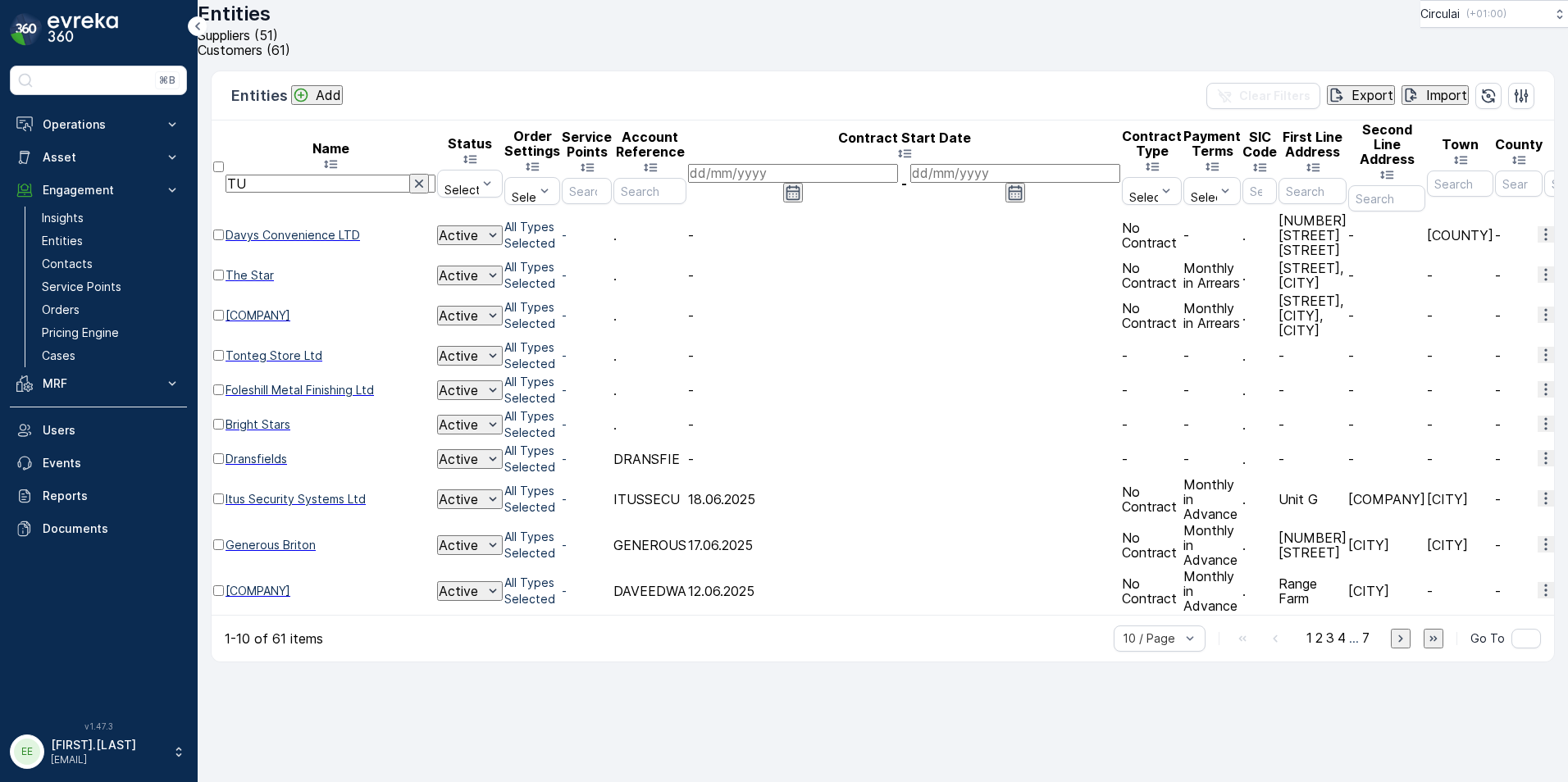 type on "TUX" 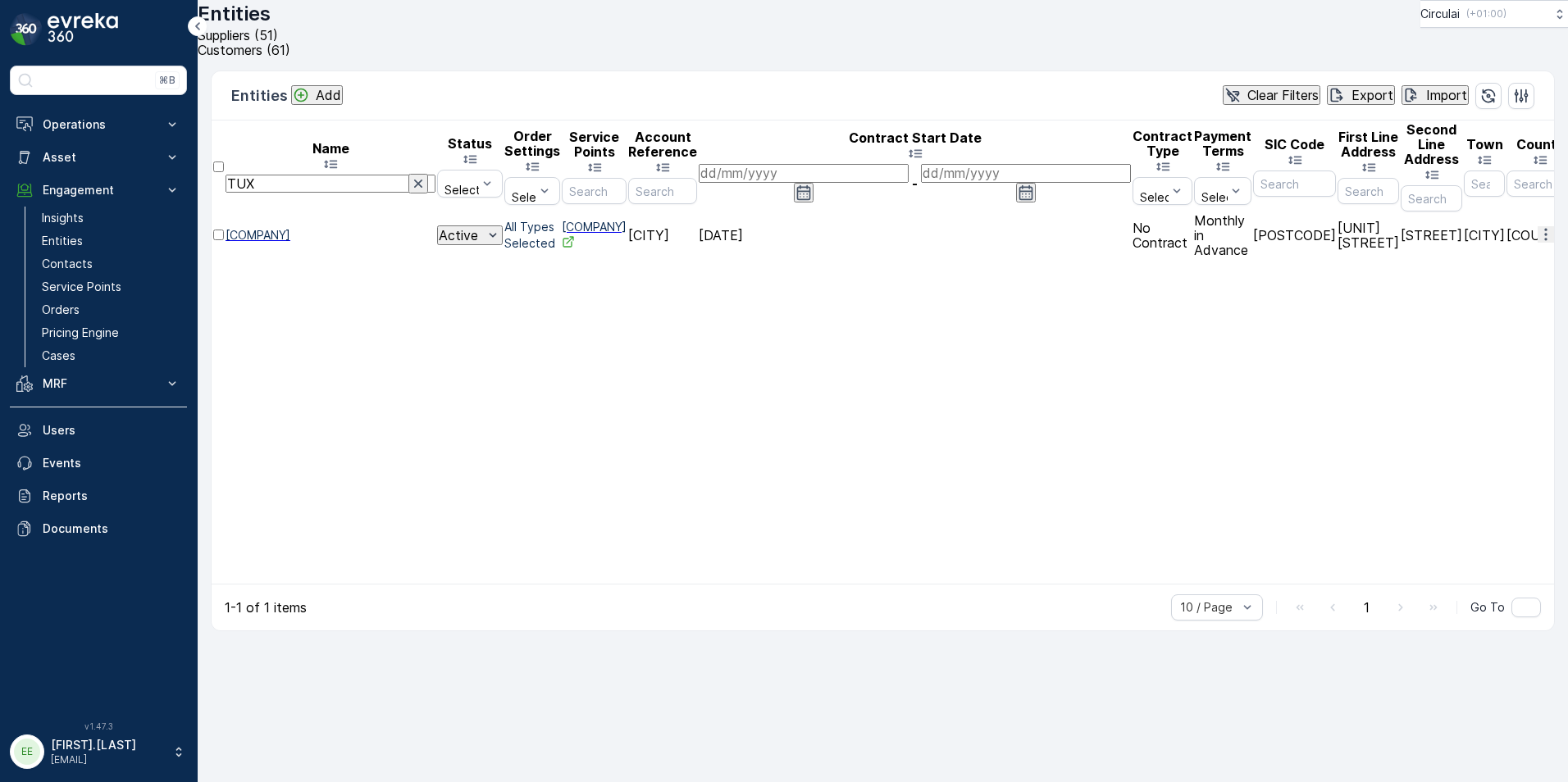 click on "Tuxford Exports Limited" at bounding box center (330, 235) 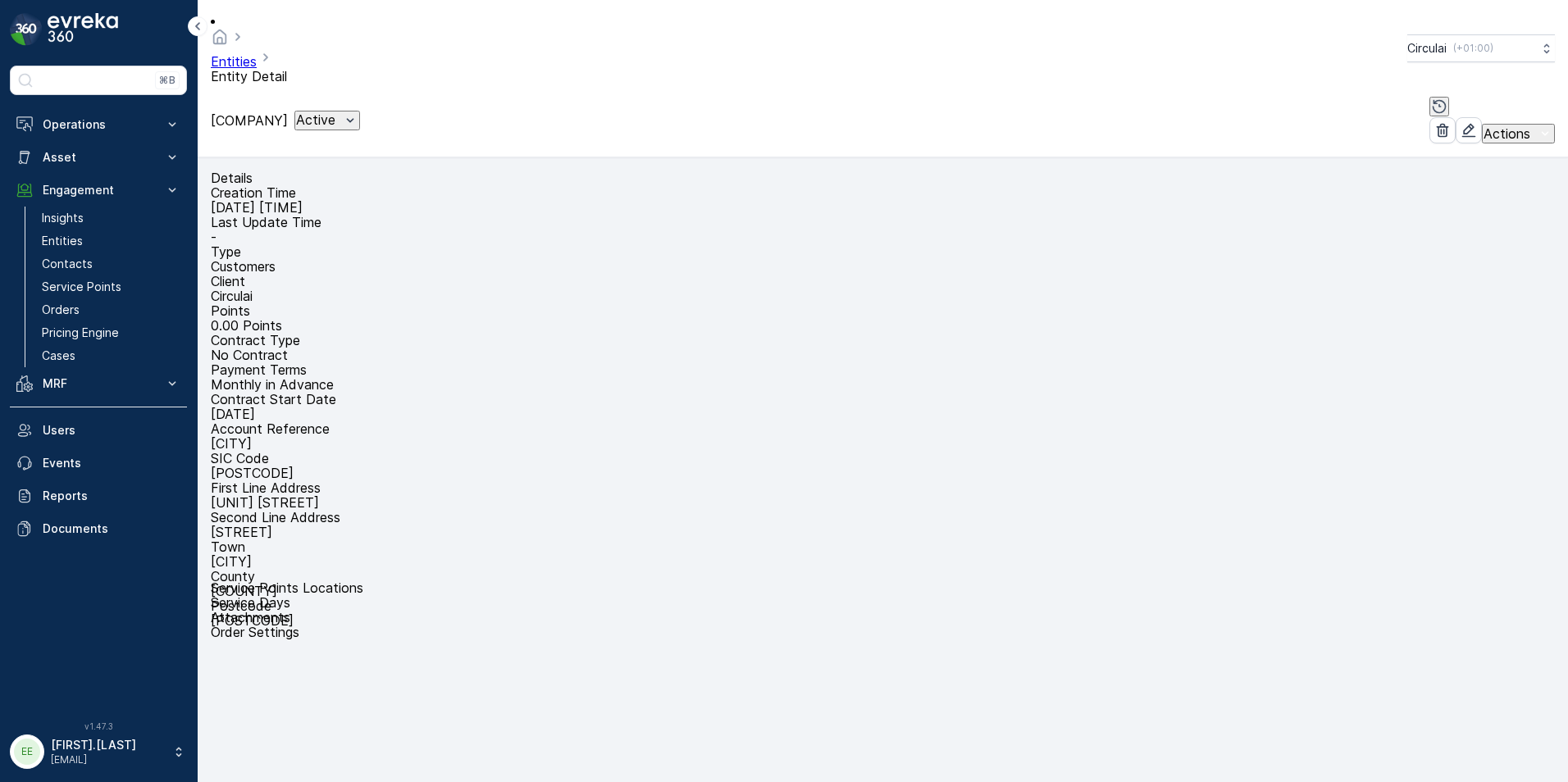 scroll, scrollTop: 42, scrollLeft: 0, axis: vertical 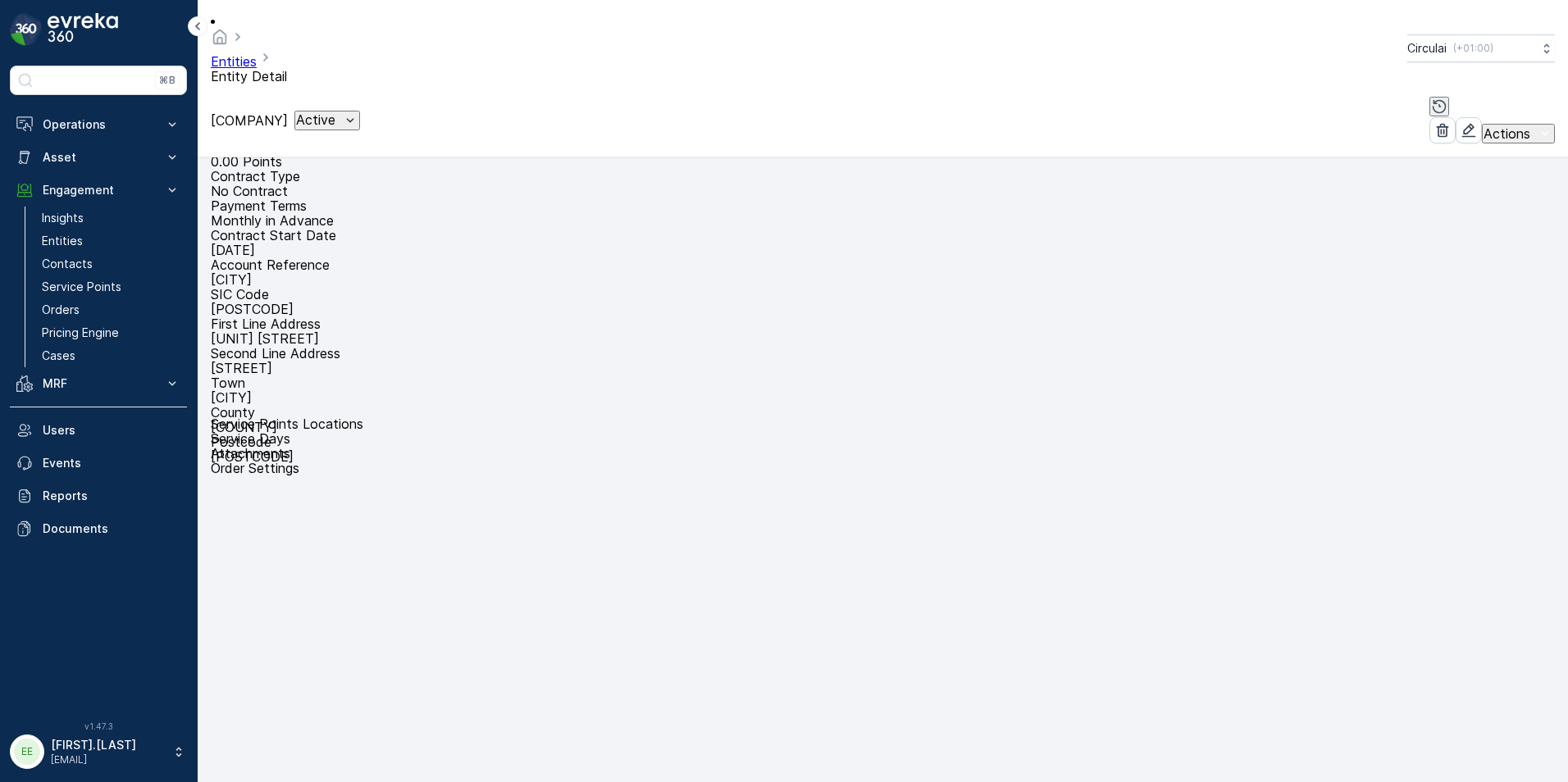 click on "Contacts" at bounding box center (239, 922) 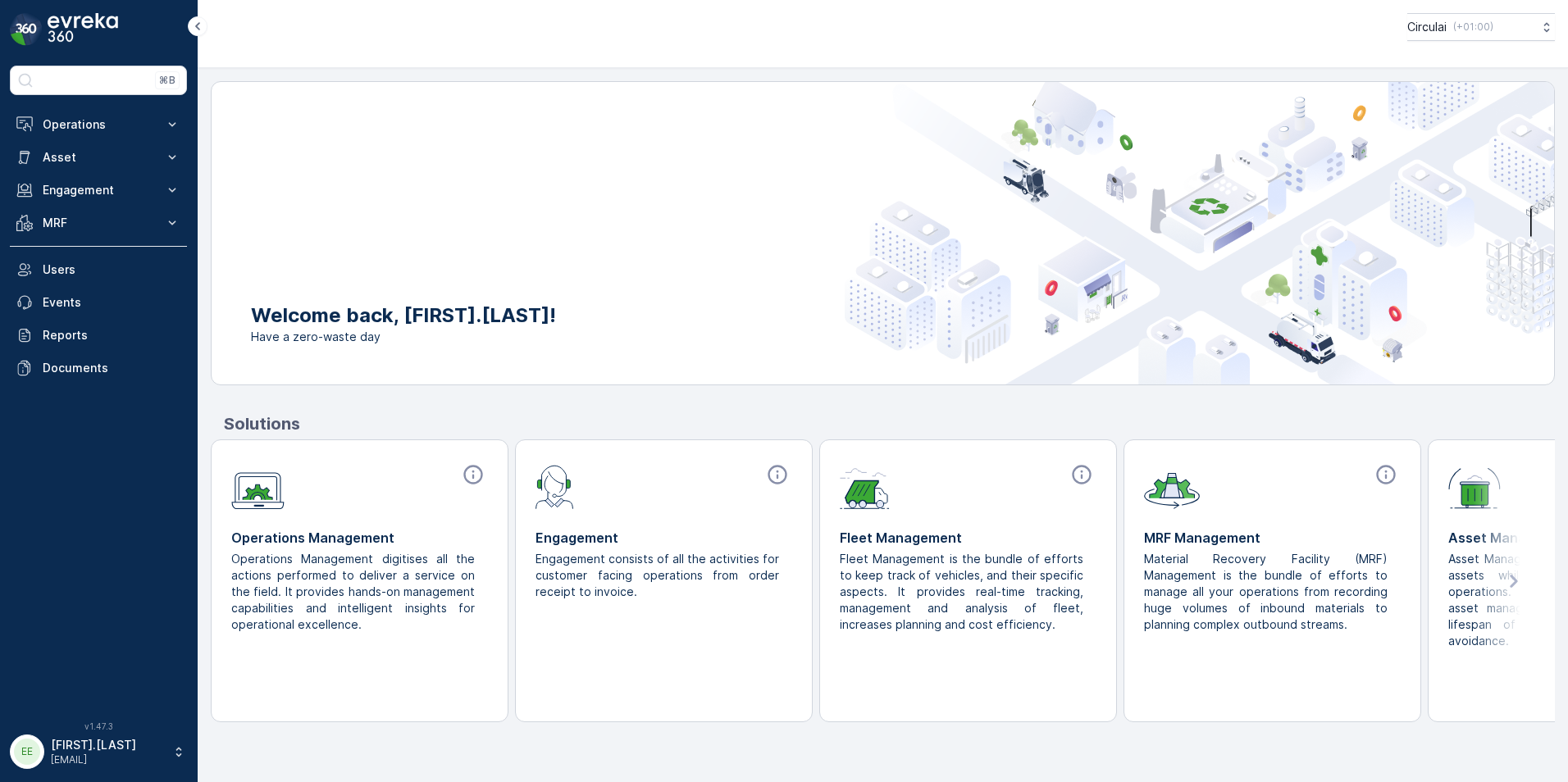 scroll, scrollTop: 0, scrollLeft: 0, axis: both 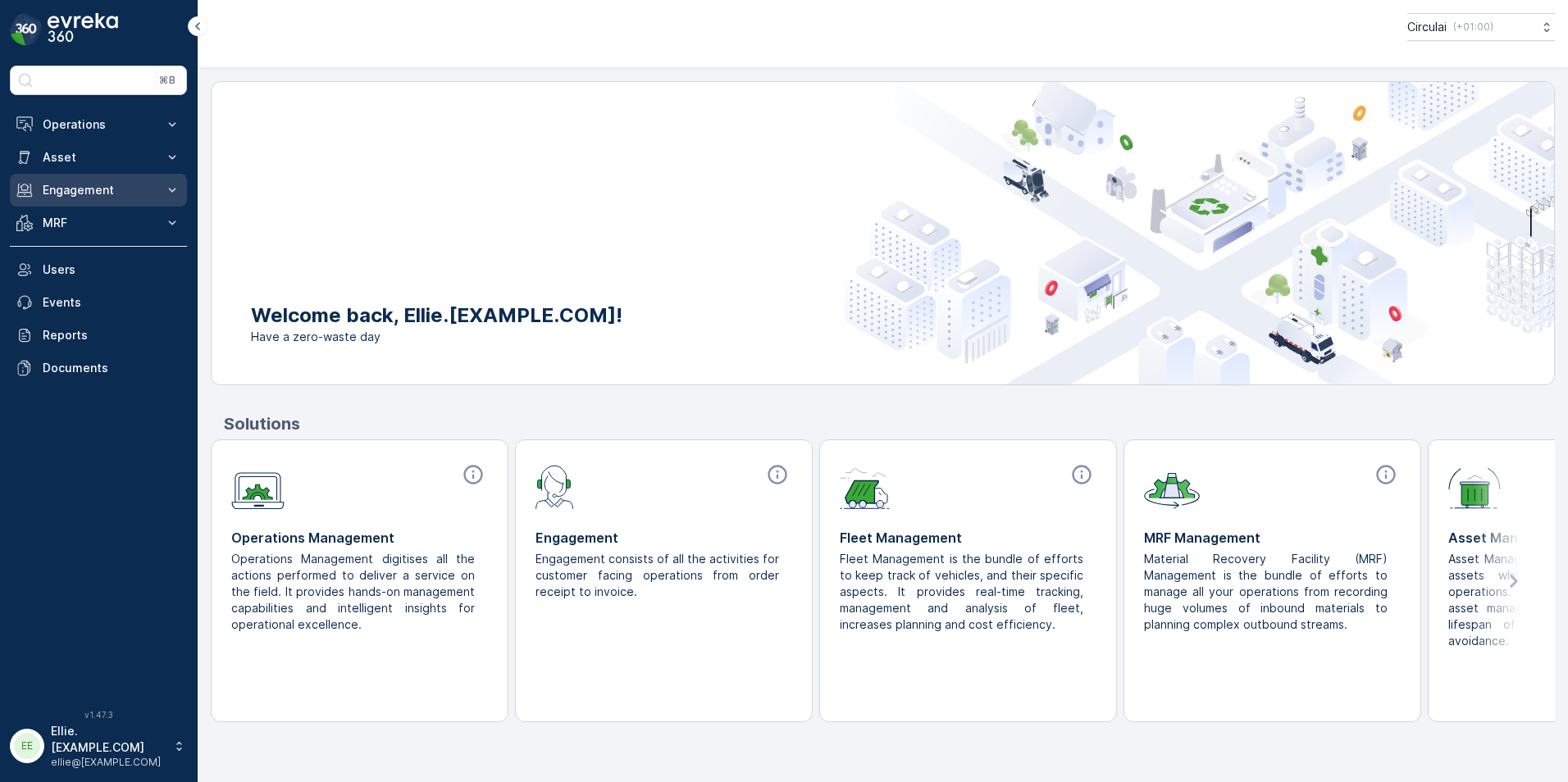 click on "Engagement" at bounding box center [98, 190] 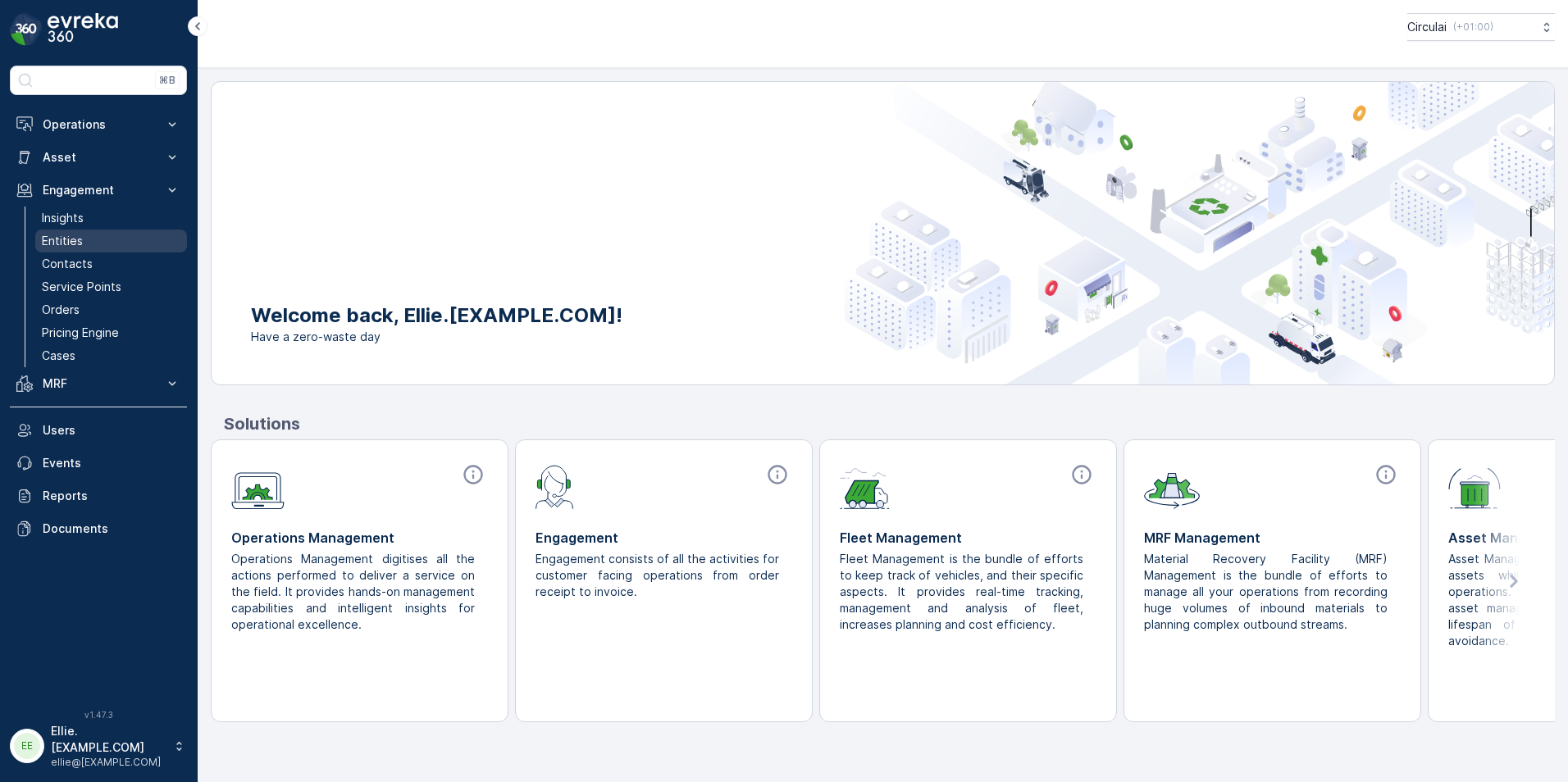 click on "Entities" at bounding box center [111, 241] 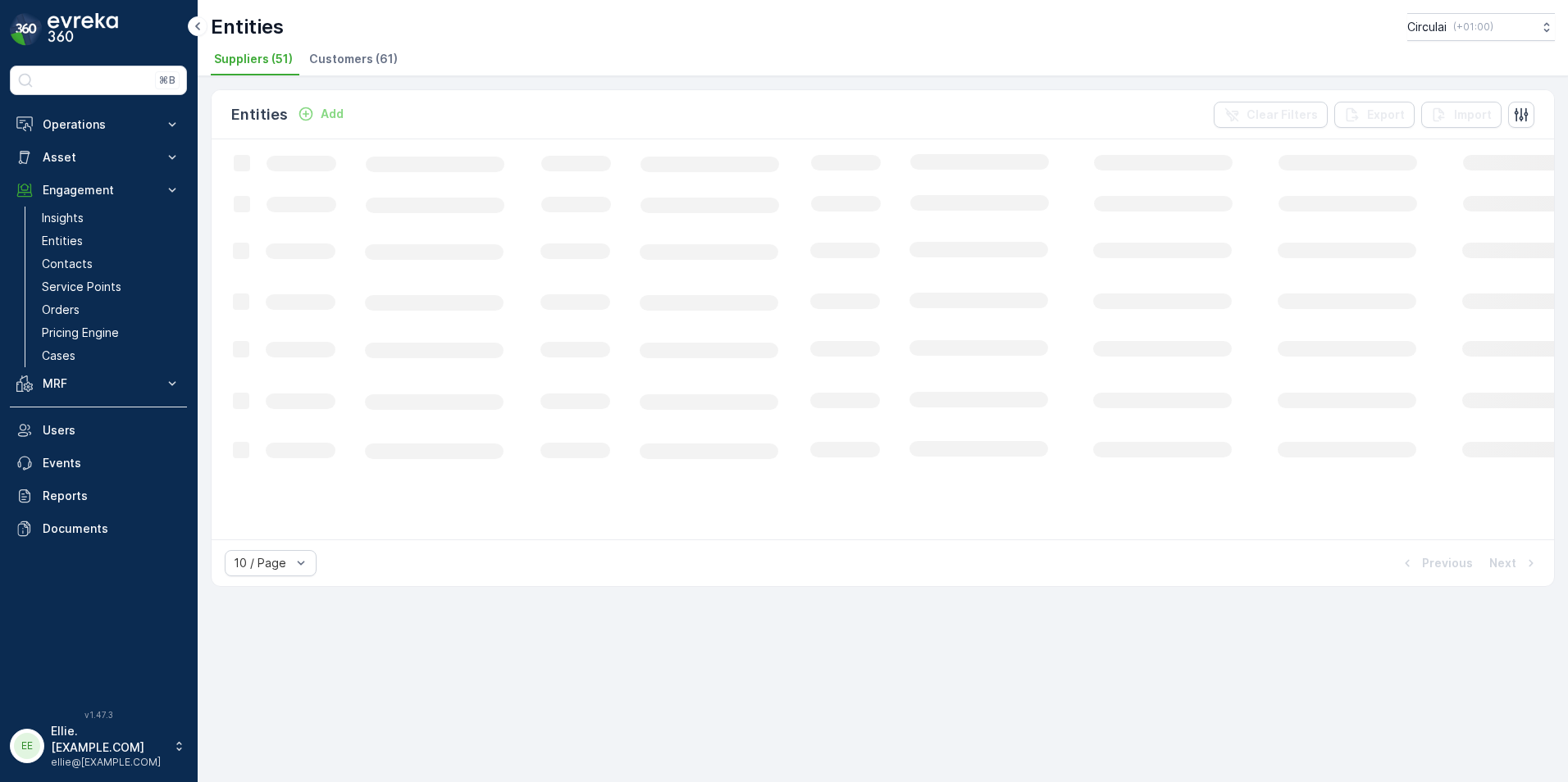 click on "Customers (61)" at bounding box center (353, 59) 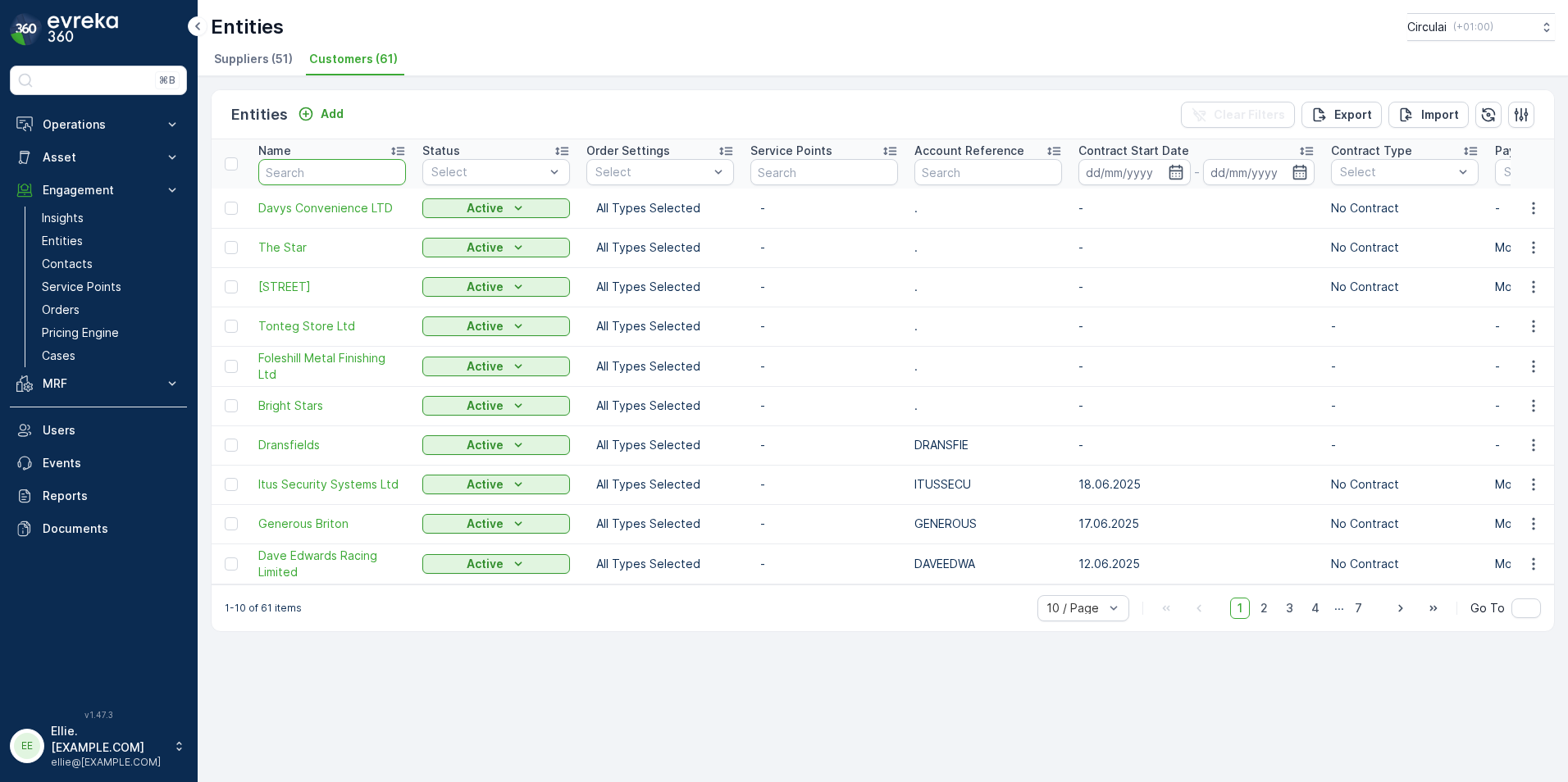 click at bounding box center (332, 172) 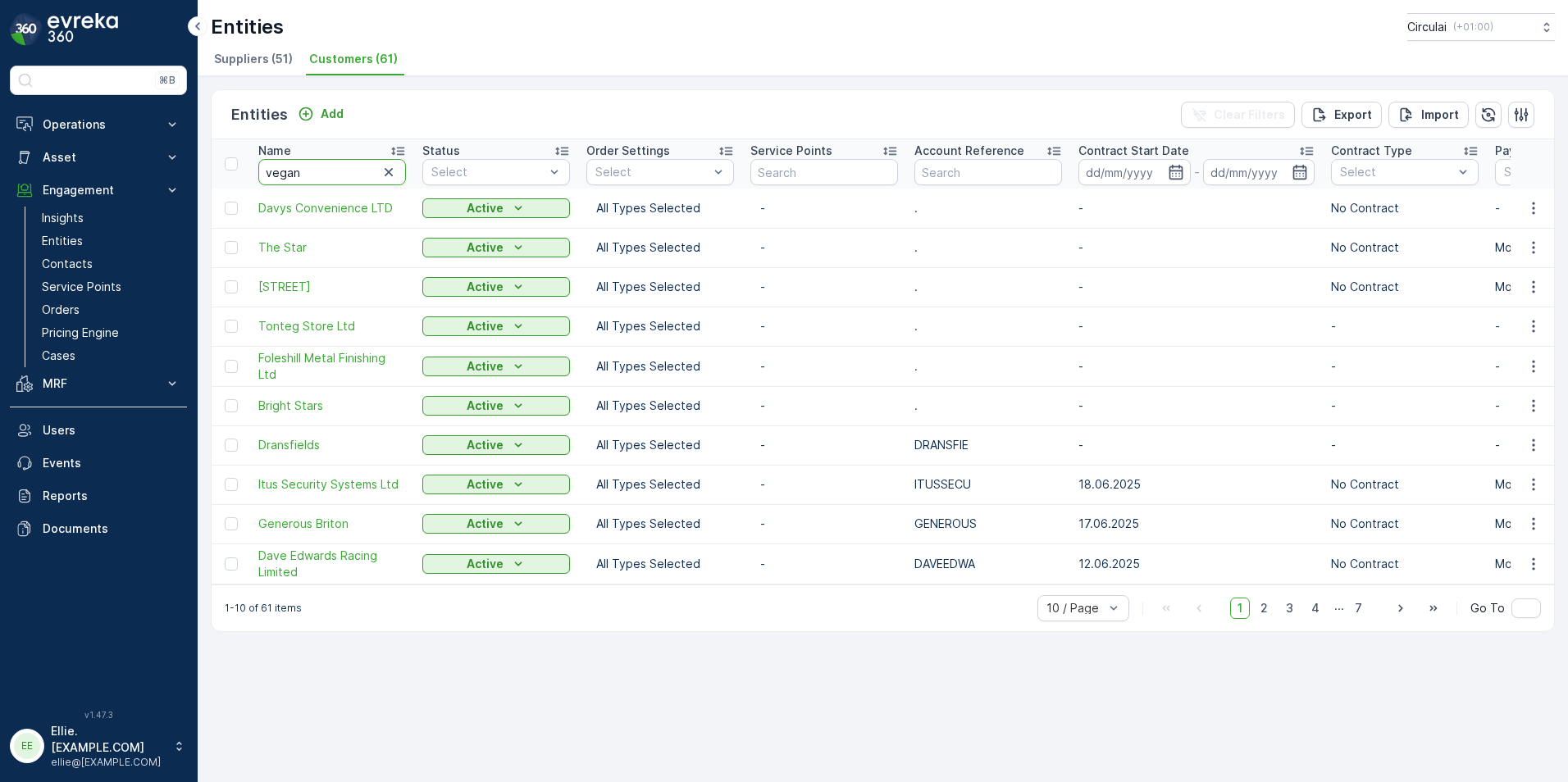 type on "vegan" 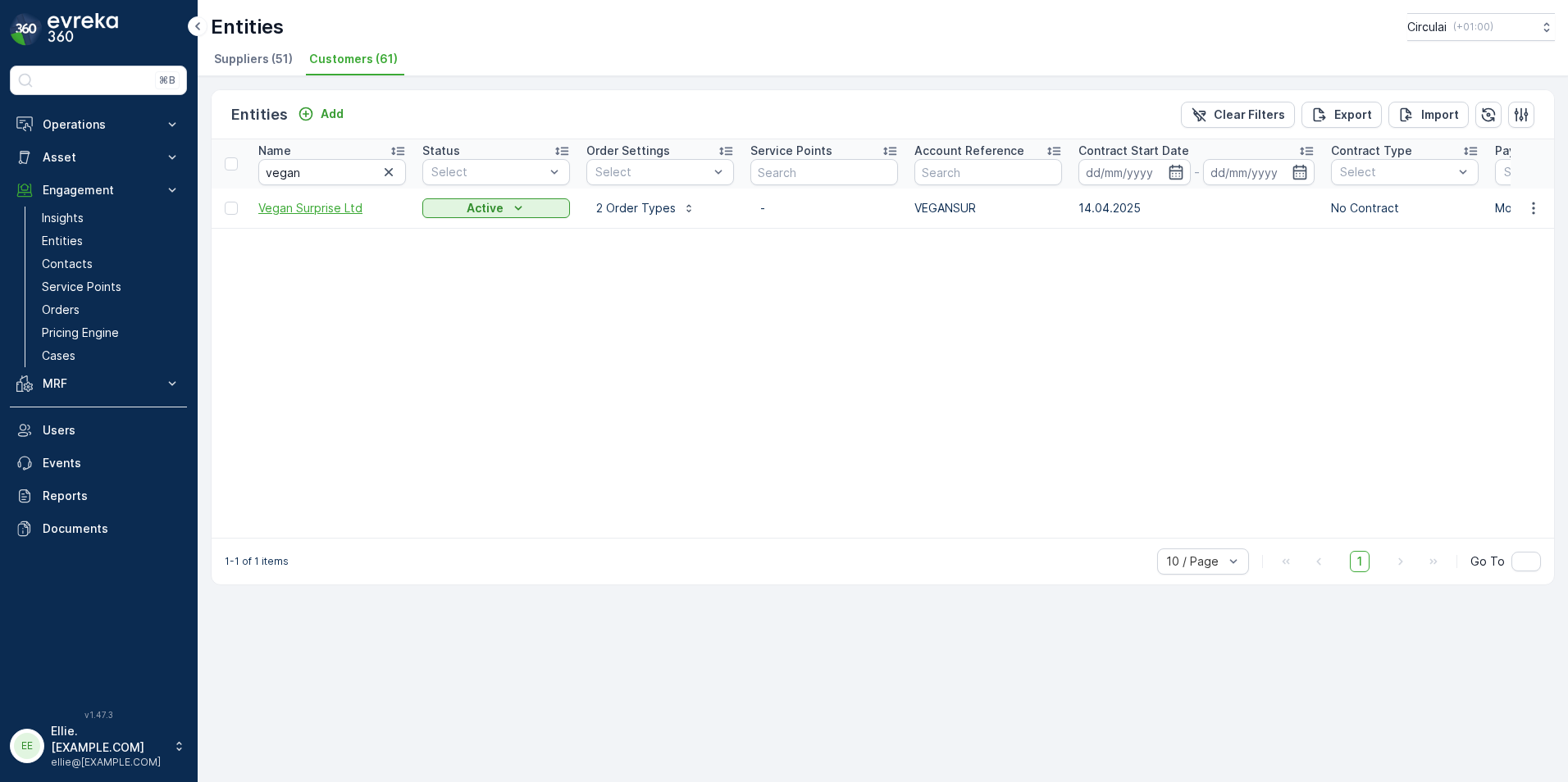 click on "Vegan Surprise Ltd" at bounding box center (332, 208) 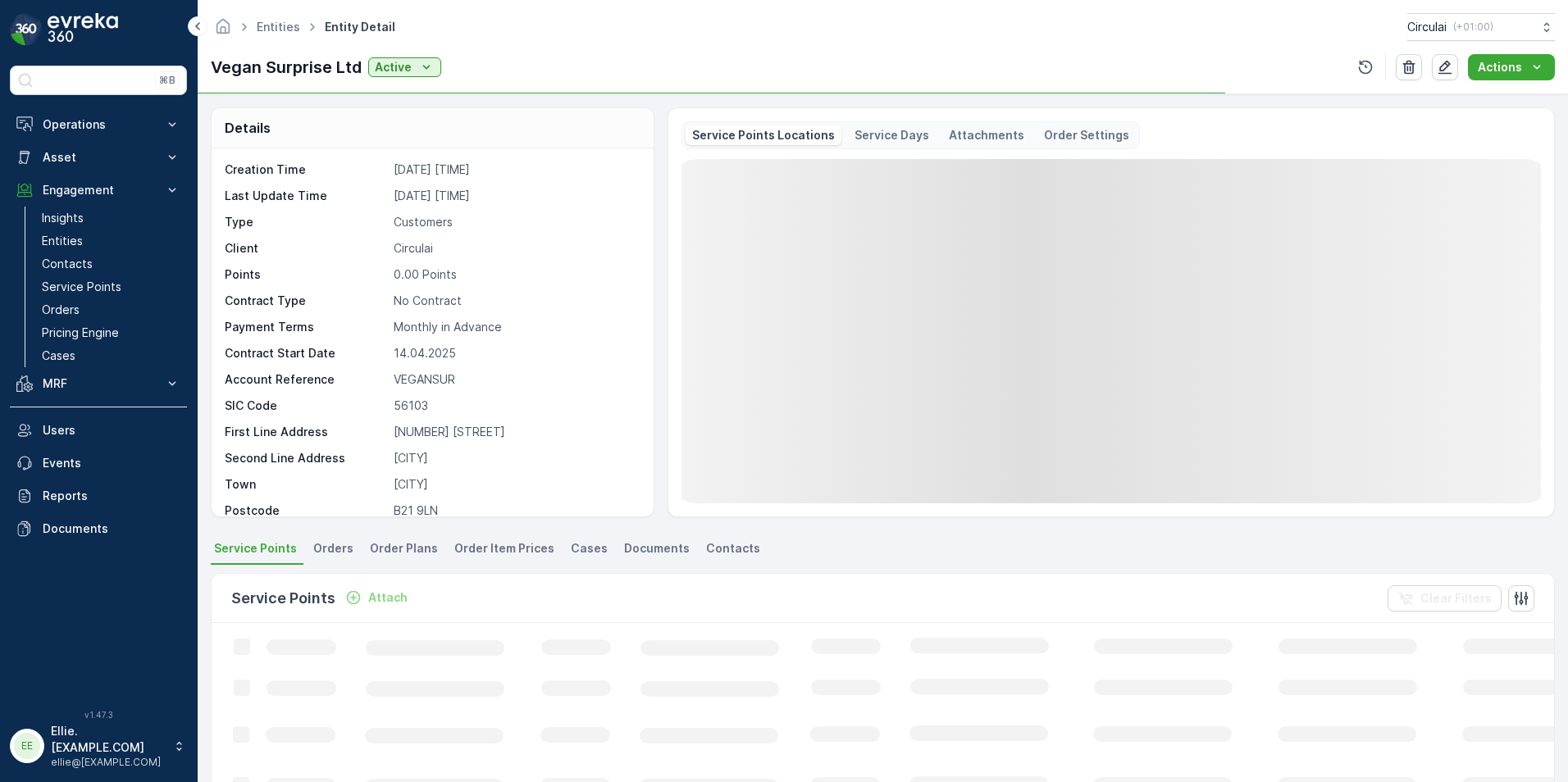 click on "Contacts" at bounding box center (733, 548) 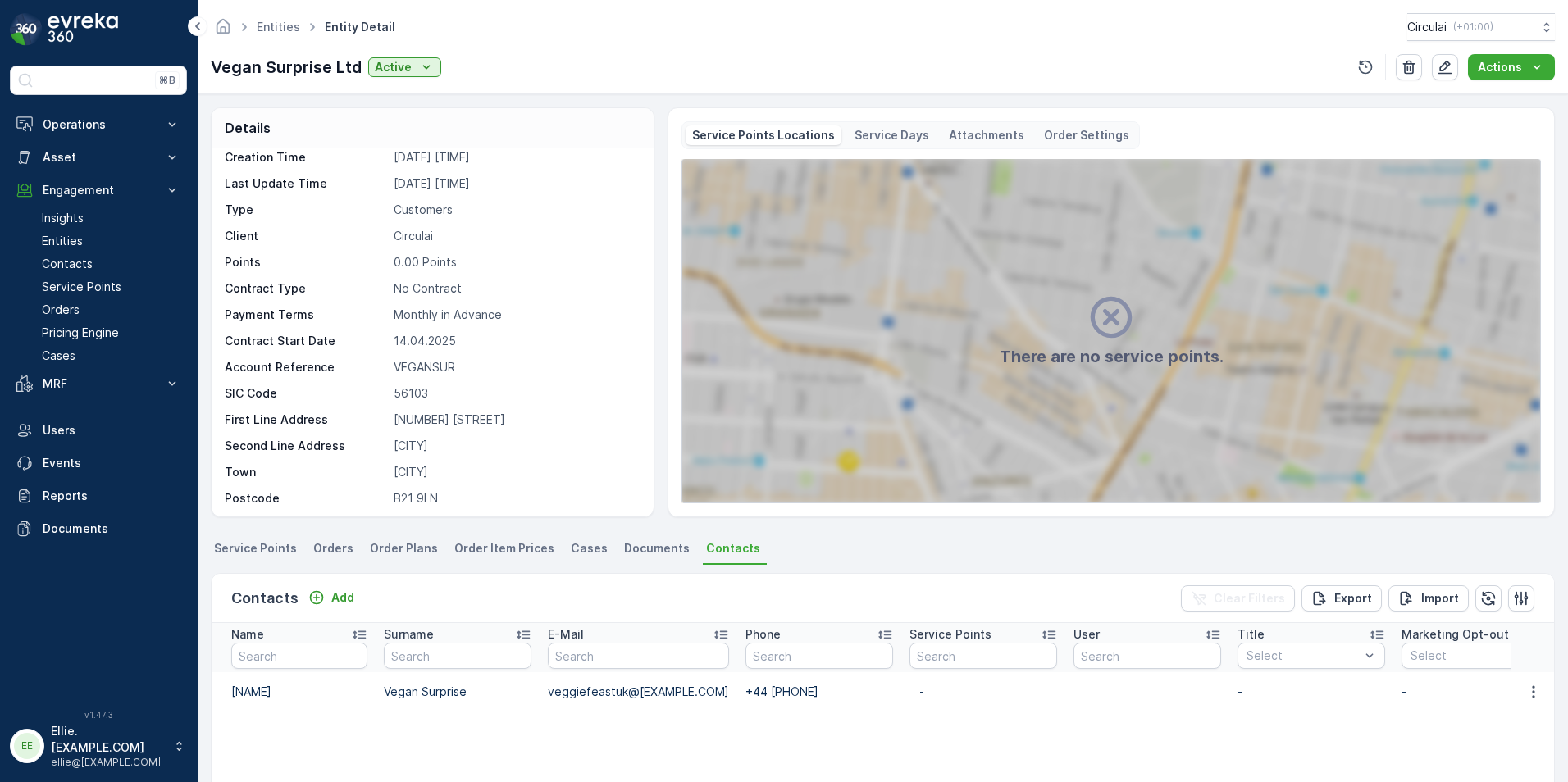 scroll, scrollTop: 16, scrollLeft: 0, axis: vertical 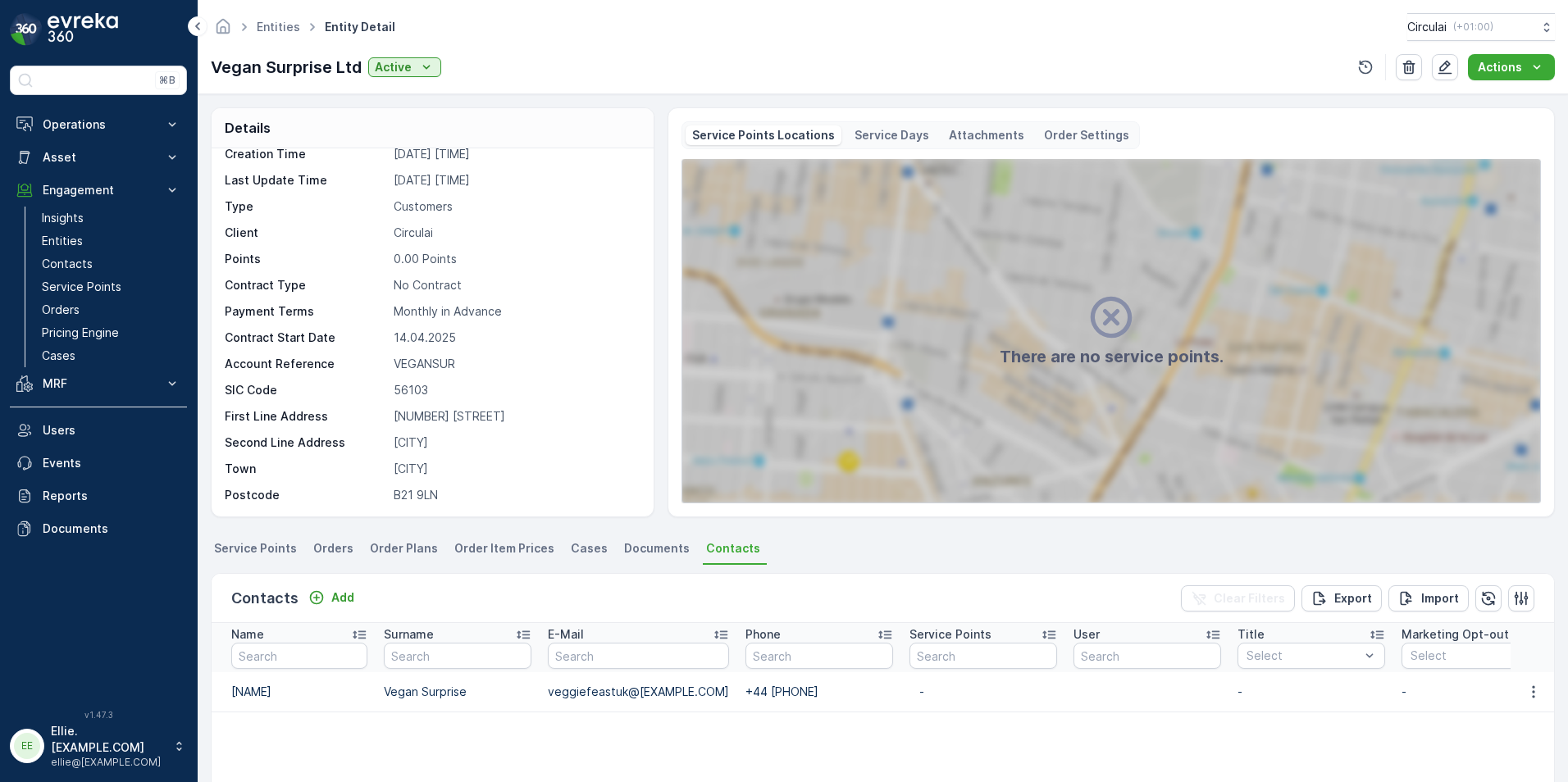 click on "Entities Entity Detail Circulai ( +01:00 ) Vegan Surprise Ltd Active Actions" at bounding box center [882, 47] 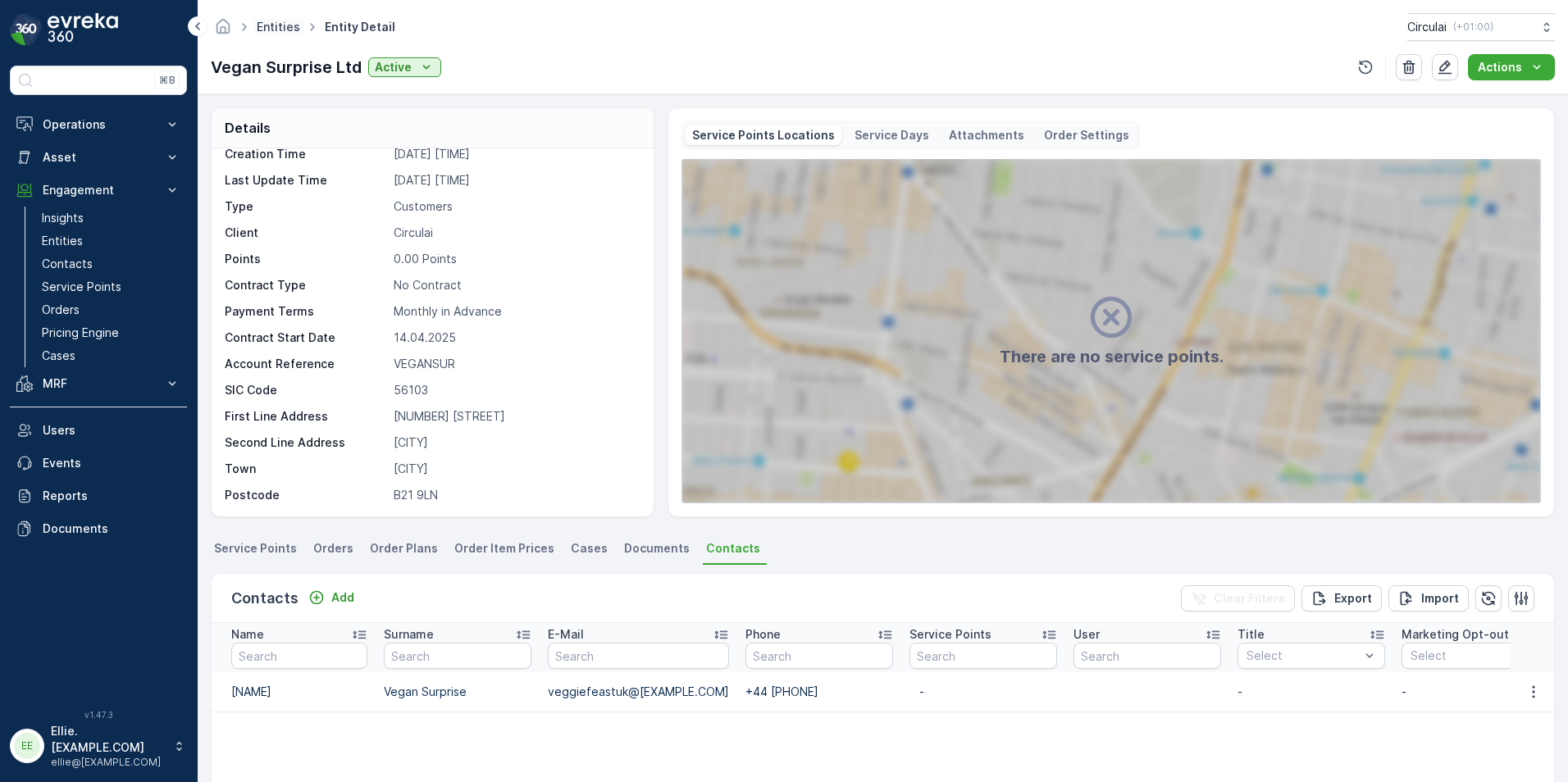 click on "Entities" at bounding box center [278, 26] 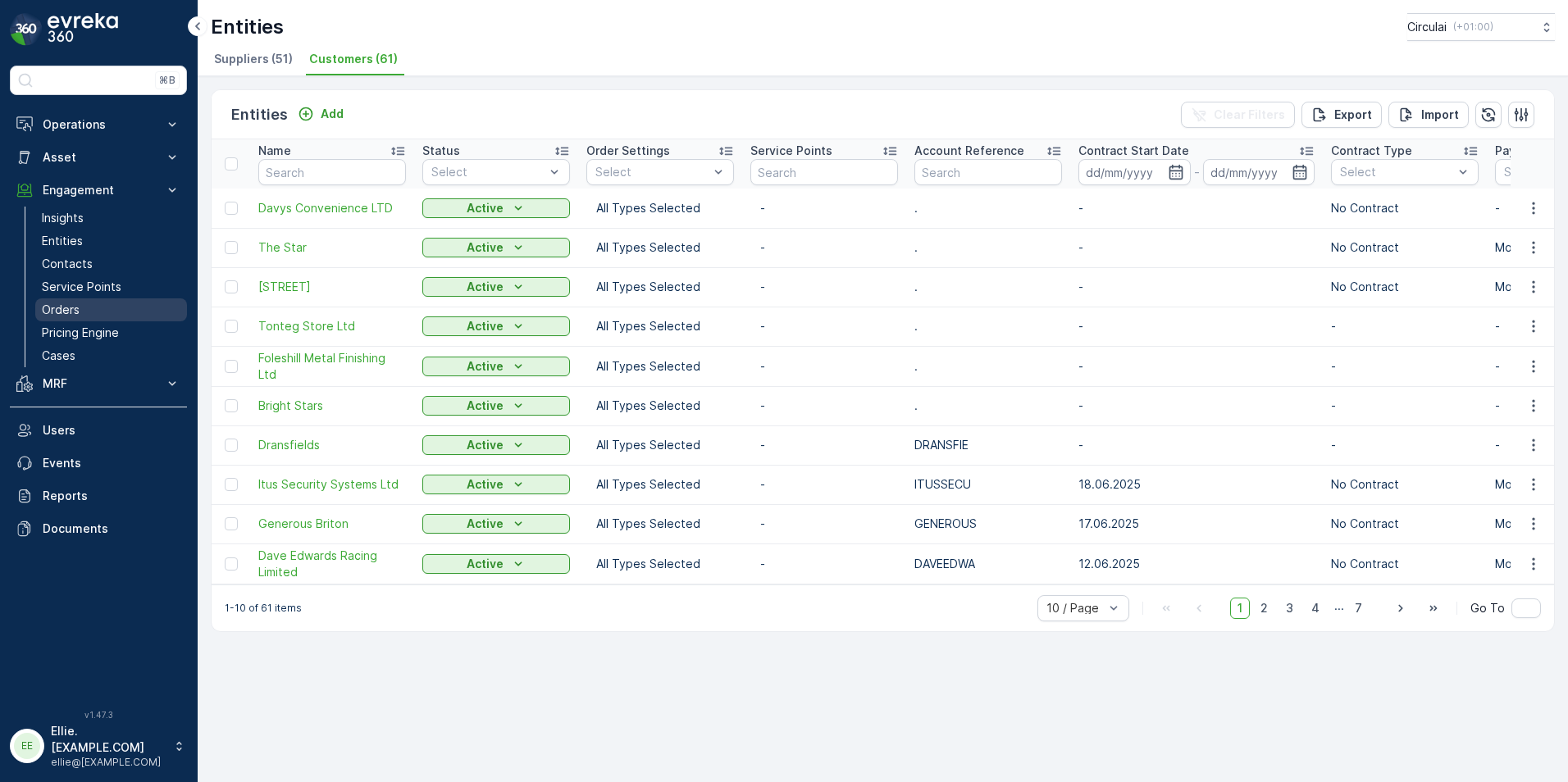 click on "Orders" at bounding box center (61, 310) 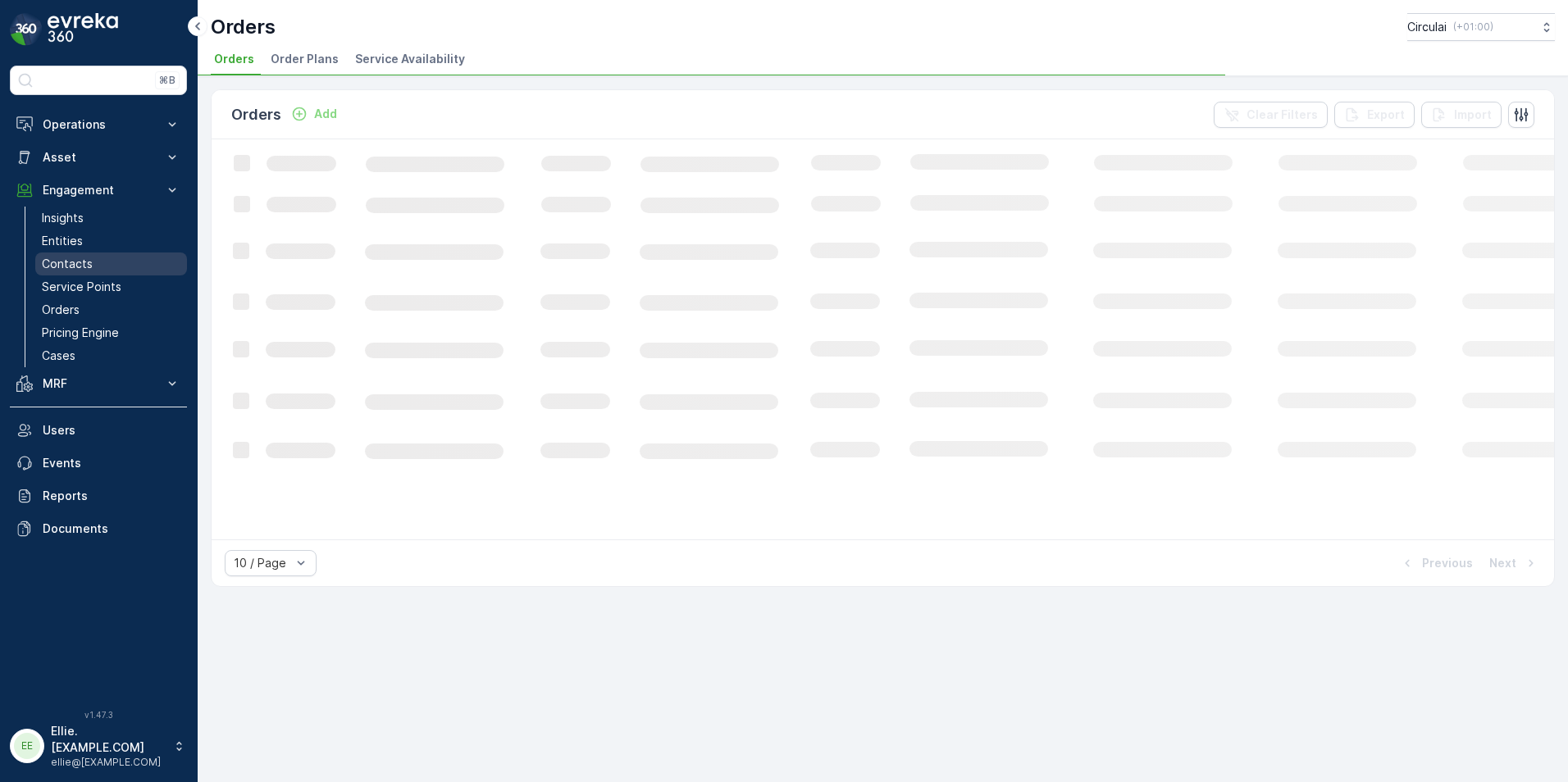 click on "Contacts" at bounding box center [67, 264] 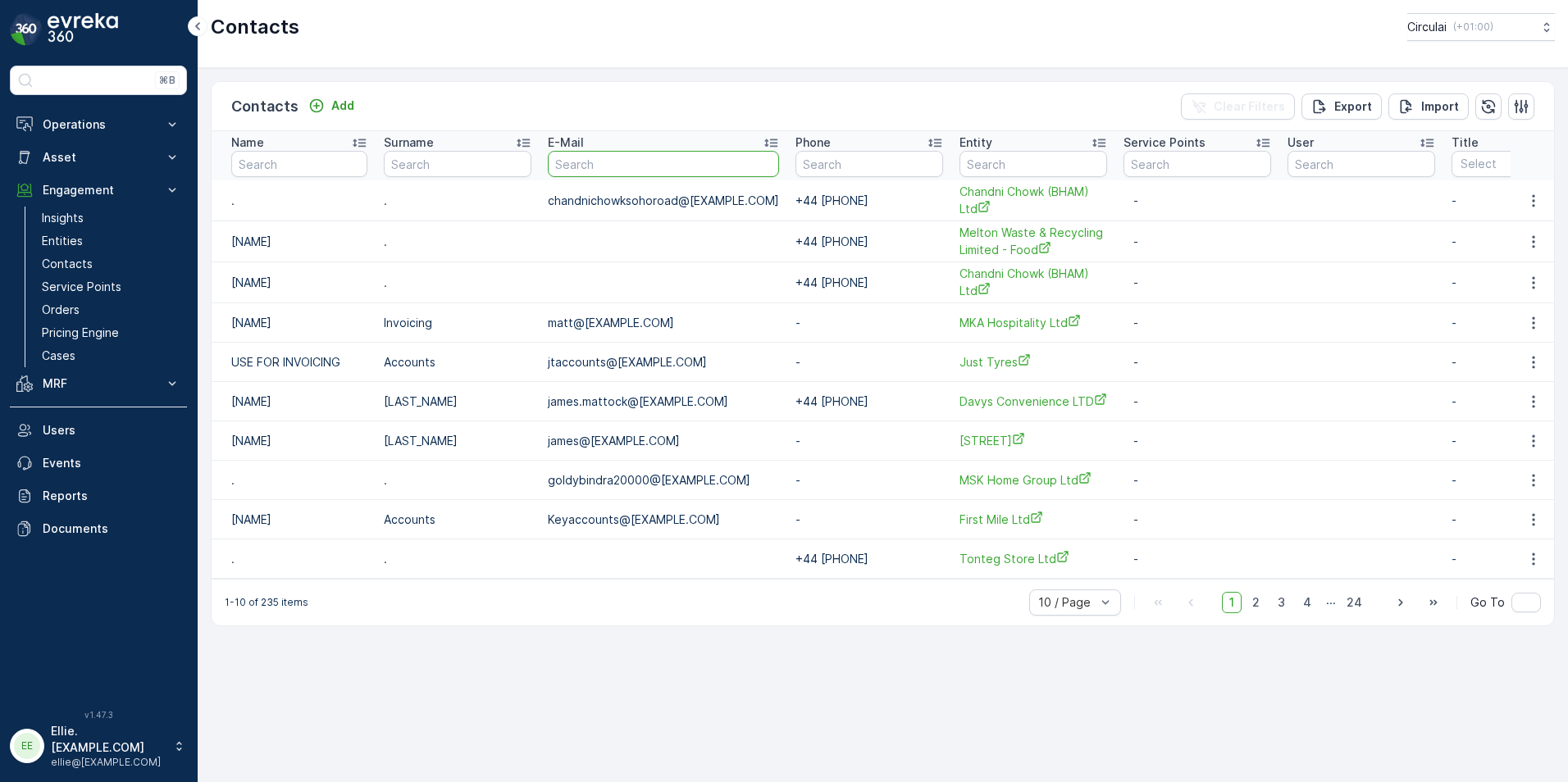 click at bounding box center [663, 164] 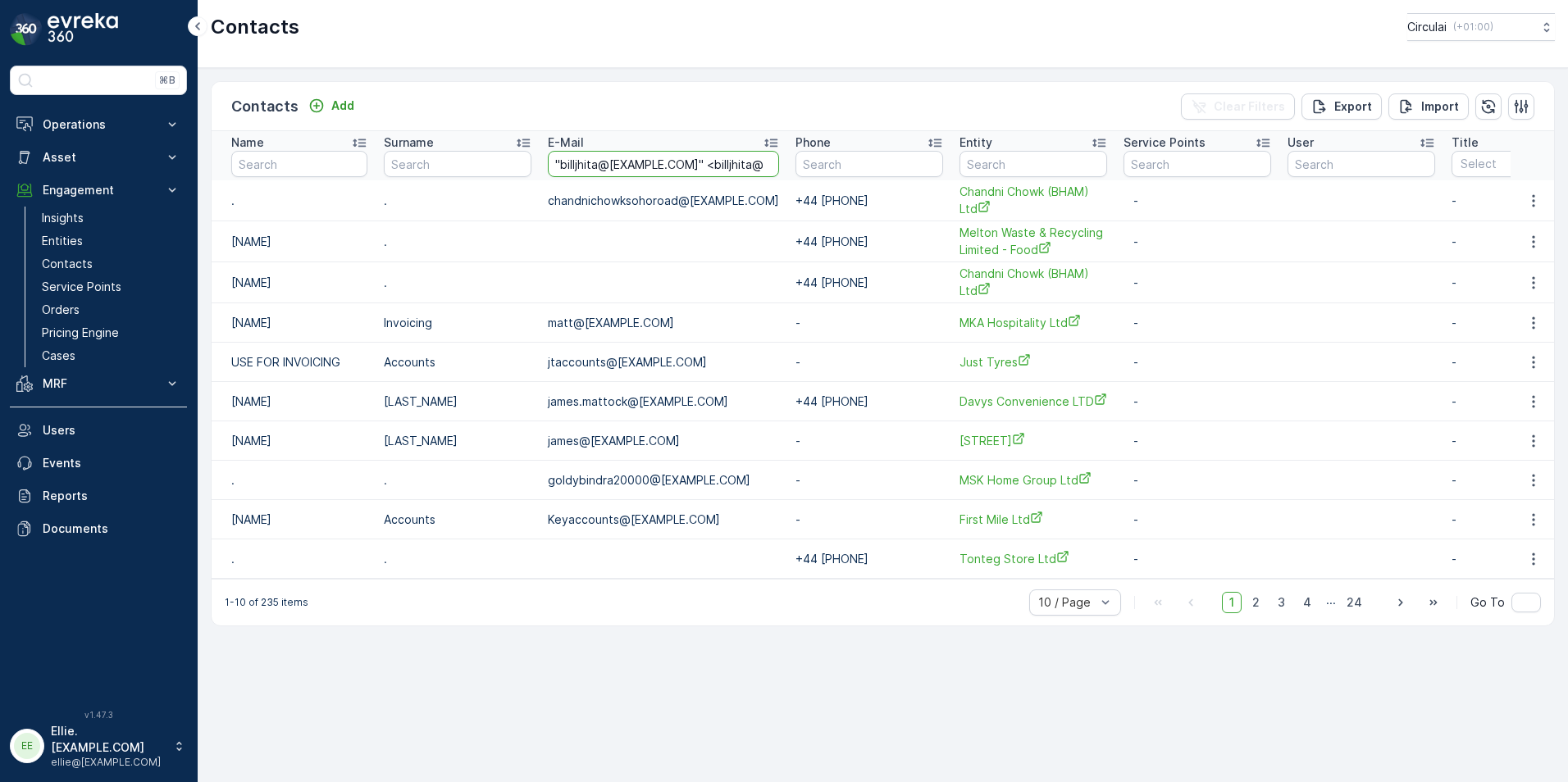 scroll, scrollTop: 0, scrollLeft: 71, axis: horizontal 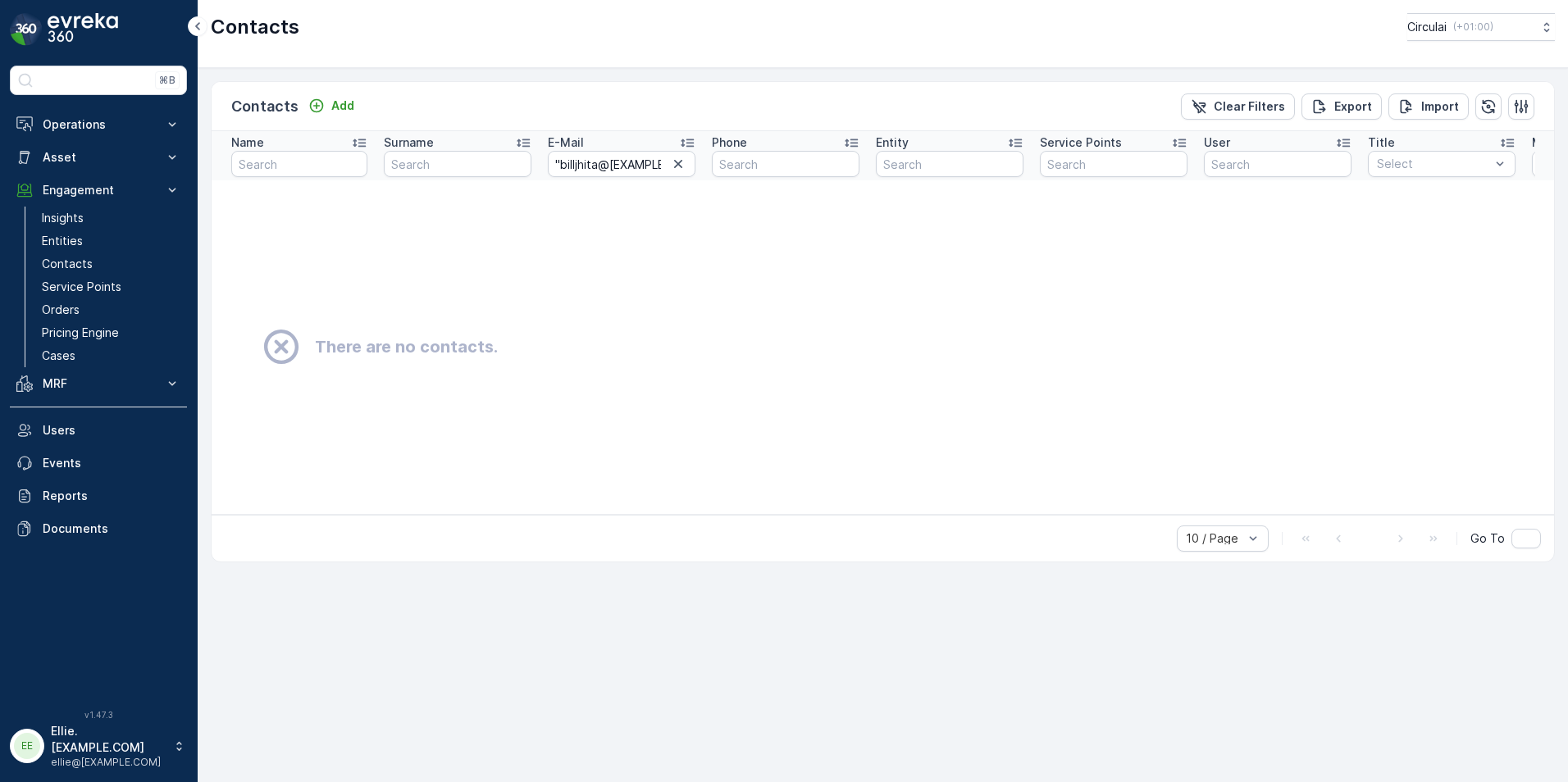 click on "E-Mail "billjhita@yahoo.com" <billjhita@yahoo.com>" at bounding box center [622, 156] 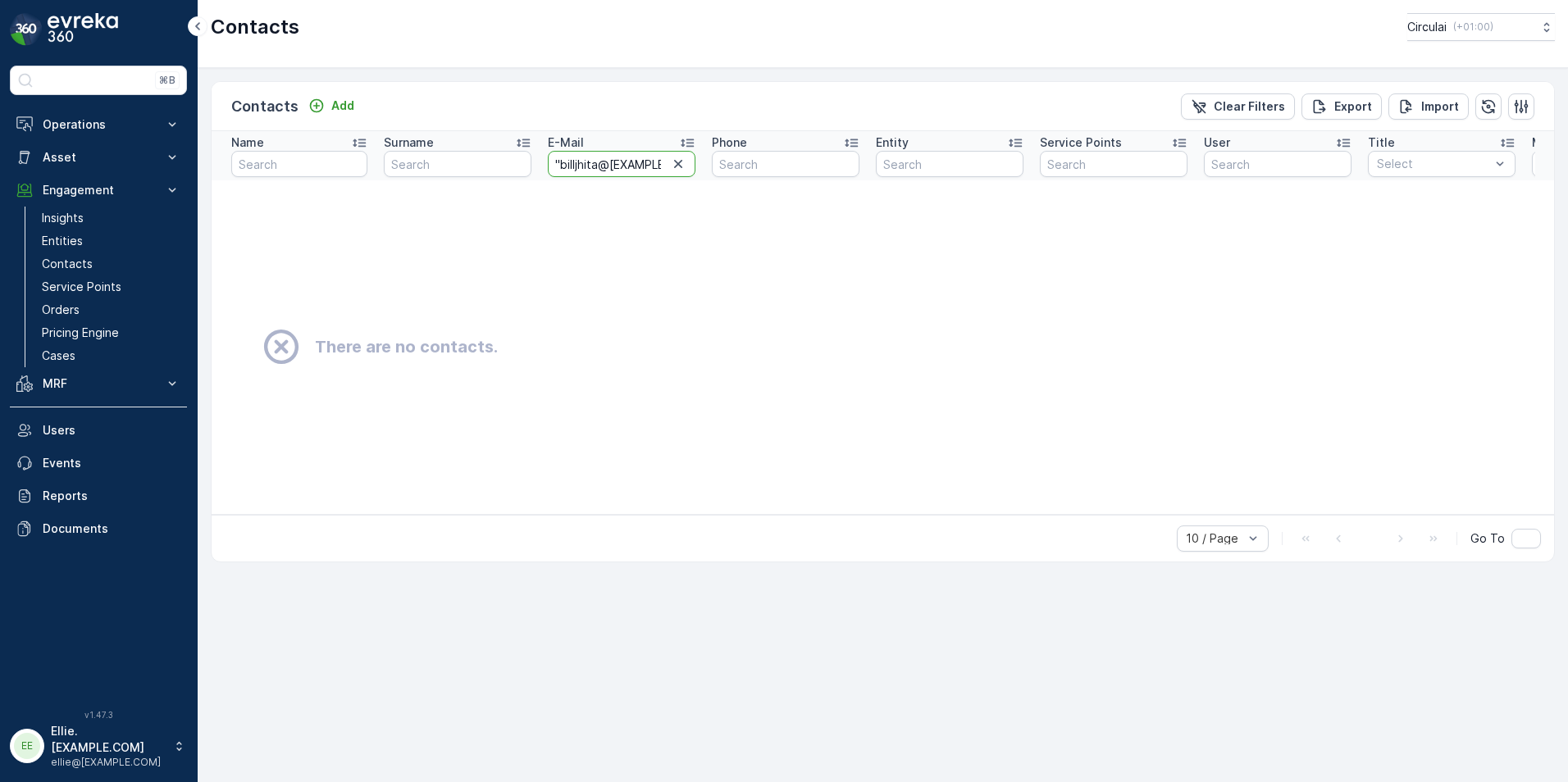 drag, startPoint x: 651, startPoint y: 162, endPoint x: 551, endPoint y: 160, distance: 100.02 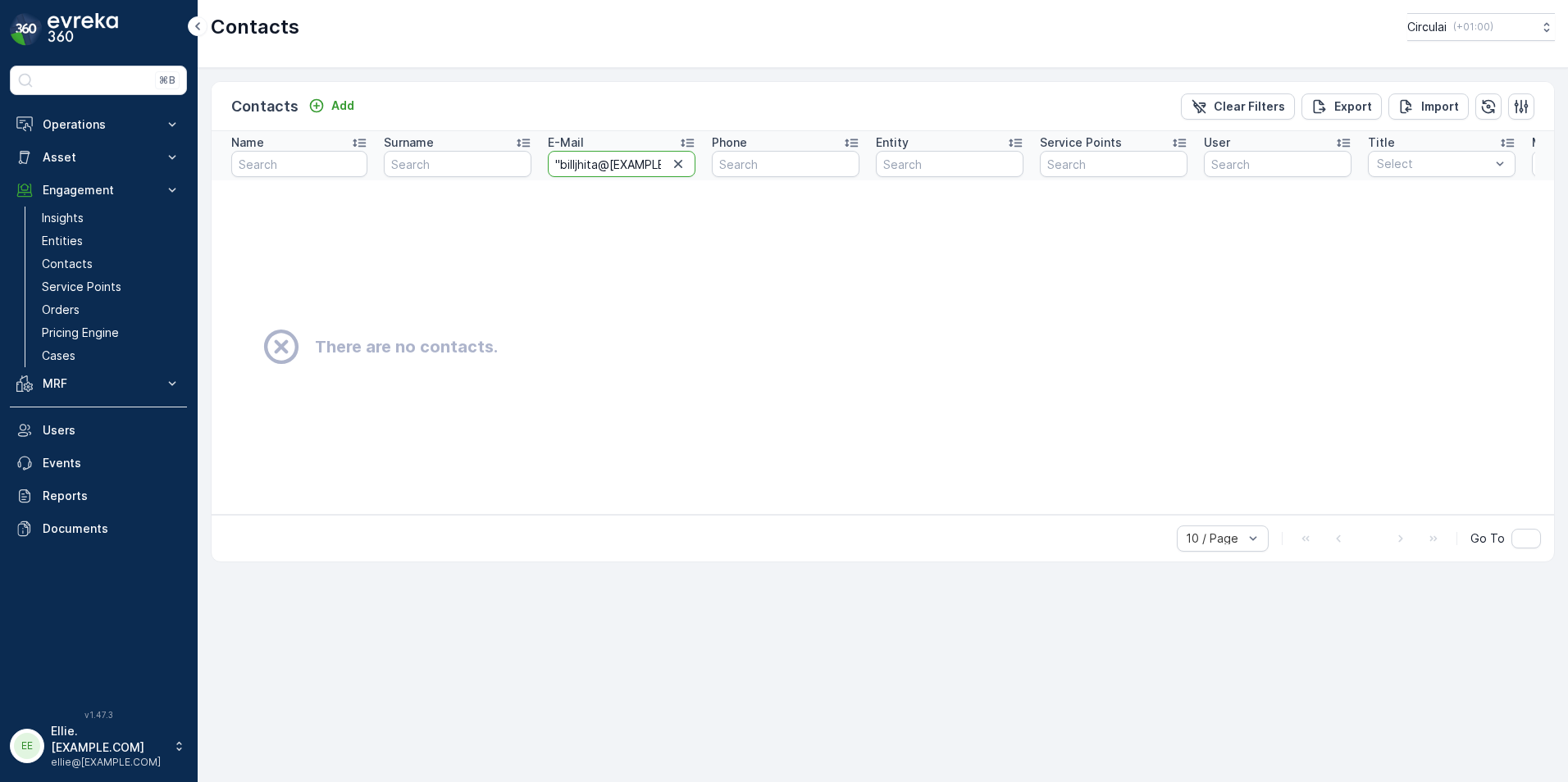 click on ""billjhita@yahoo.com" <billjhita@yahoo.com>" at bounding box center (622, 164) 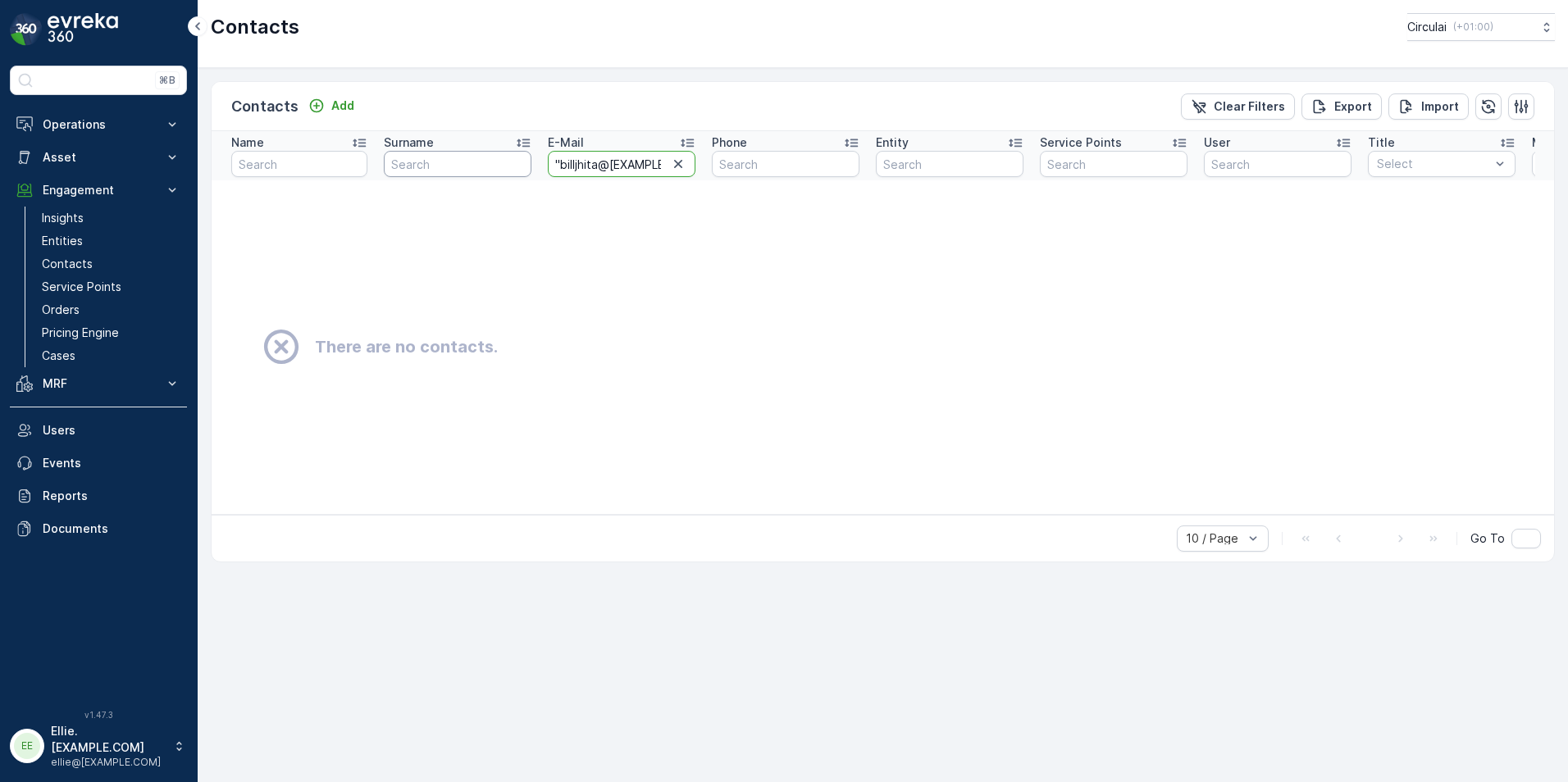 drag, startPoint x: 588, startPoint y: 167, endPoint x: 476, endPoint y: 166, distance: 112.00446 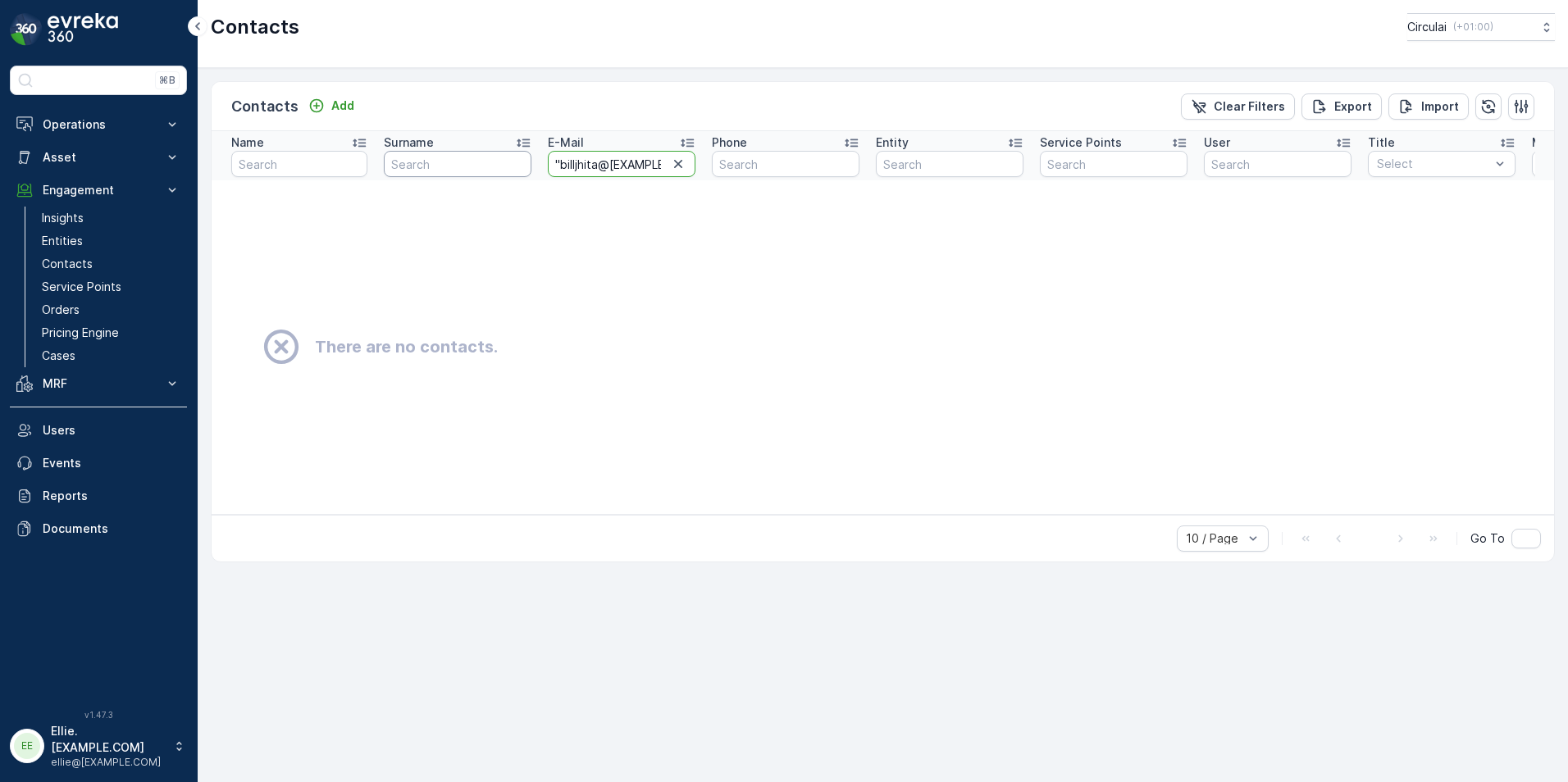 click on "Name Surname E-Mail "billjhita@yahoo.com" <billjhita@yahoo.com> Phone Entity Service Points User Title Select Marketing Opt-out Select Primary Contact Select Contact Type Select Job Title Creation Time - Last Update Time -" at bounding box center (1458, 156) 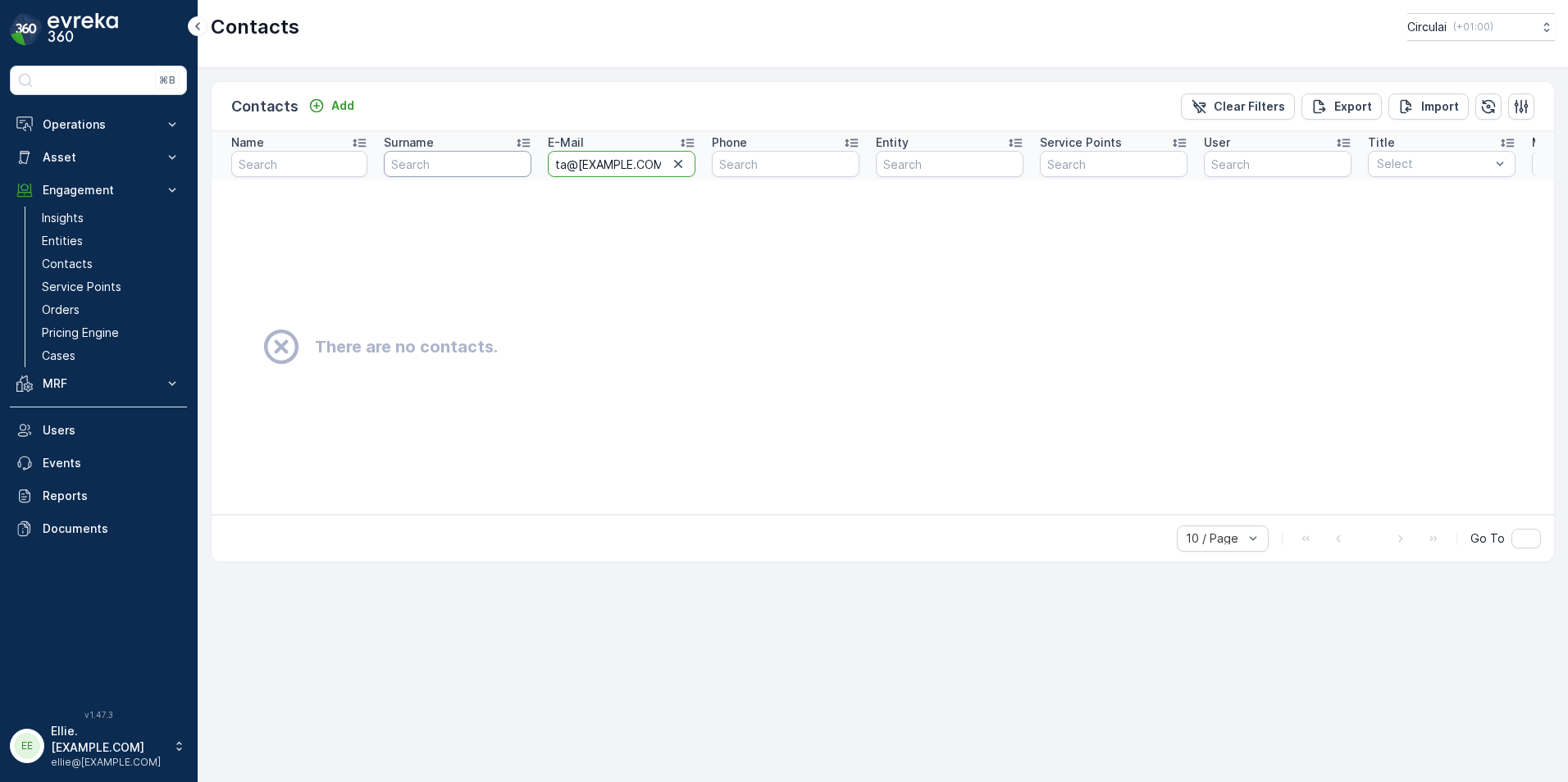 drag, startPoint x: 609, startPoint y: 167, endPoint x: 531, endPoint y: 167, distance: 78 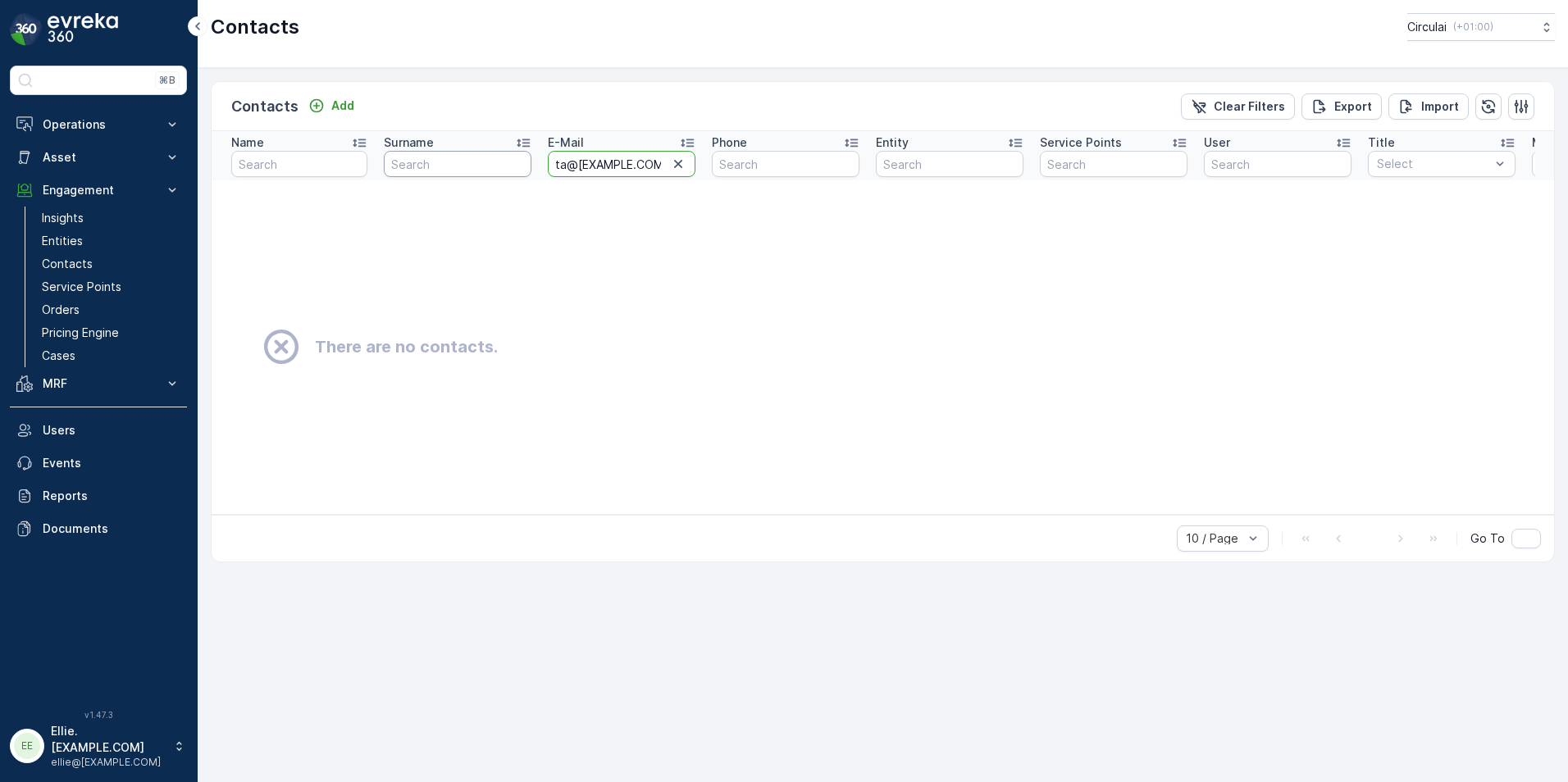 click on "Name Surname E-Mail ta@yahoo.com" <billjhita@yahoo.com> Phone Entity Service Points User Title Select Marketing Opt-out Select Primary Contact Select Contact Type Select Job Title Creation Time - Last Update Time -" at bounding box center [1458, 156] 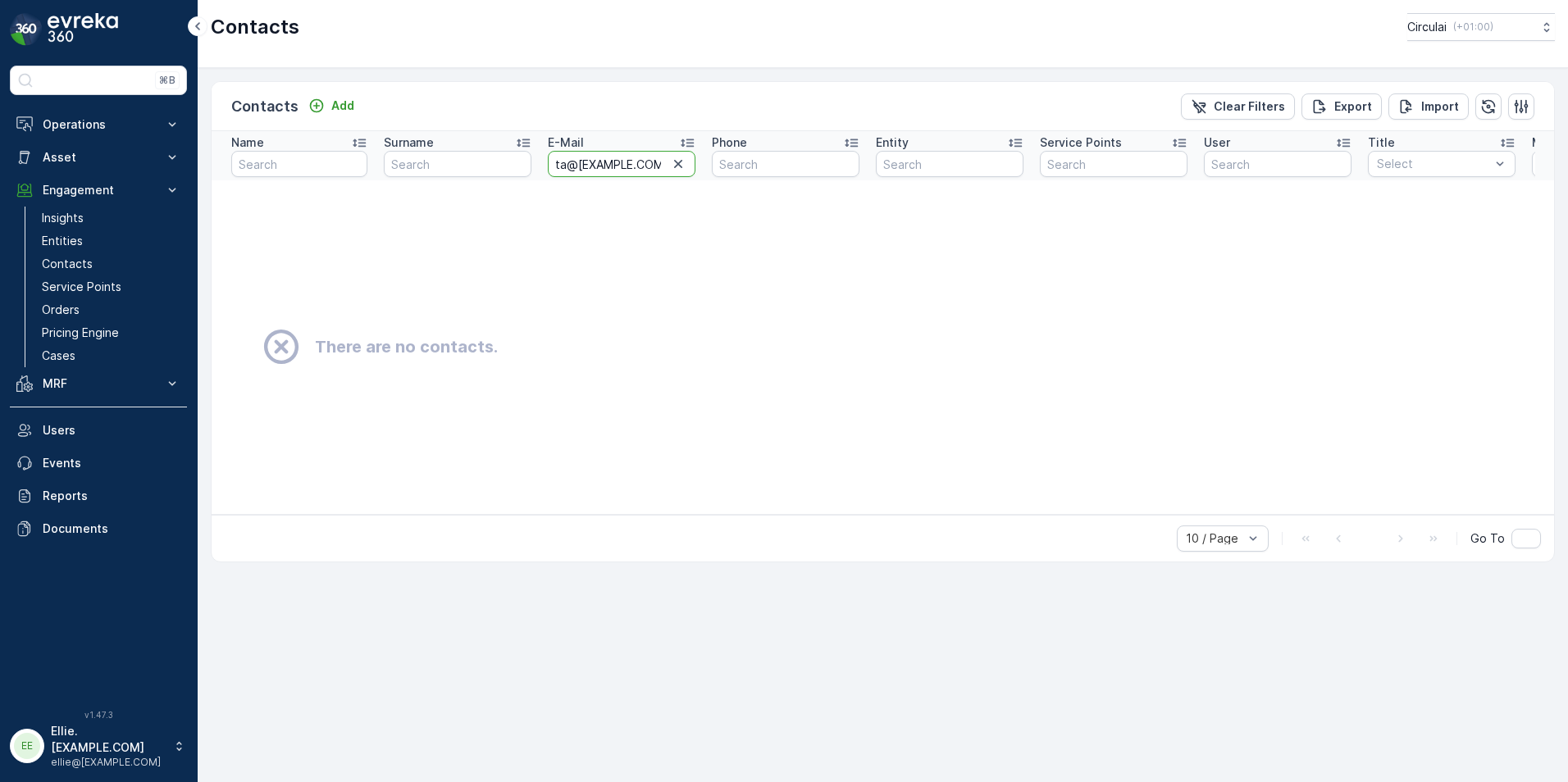 type on ".com" <billjhita@yahoo.com>" 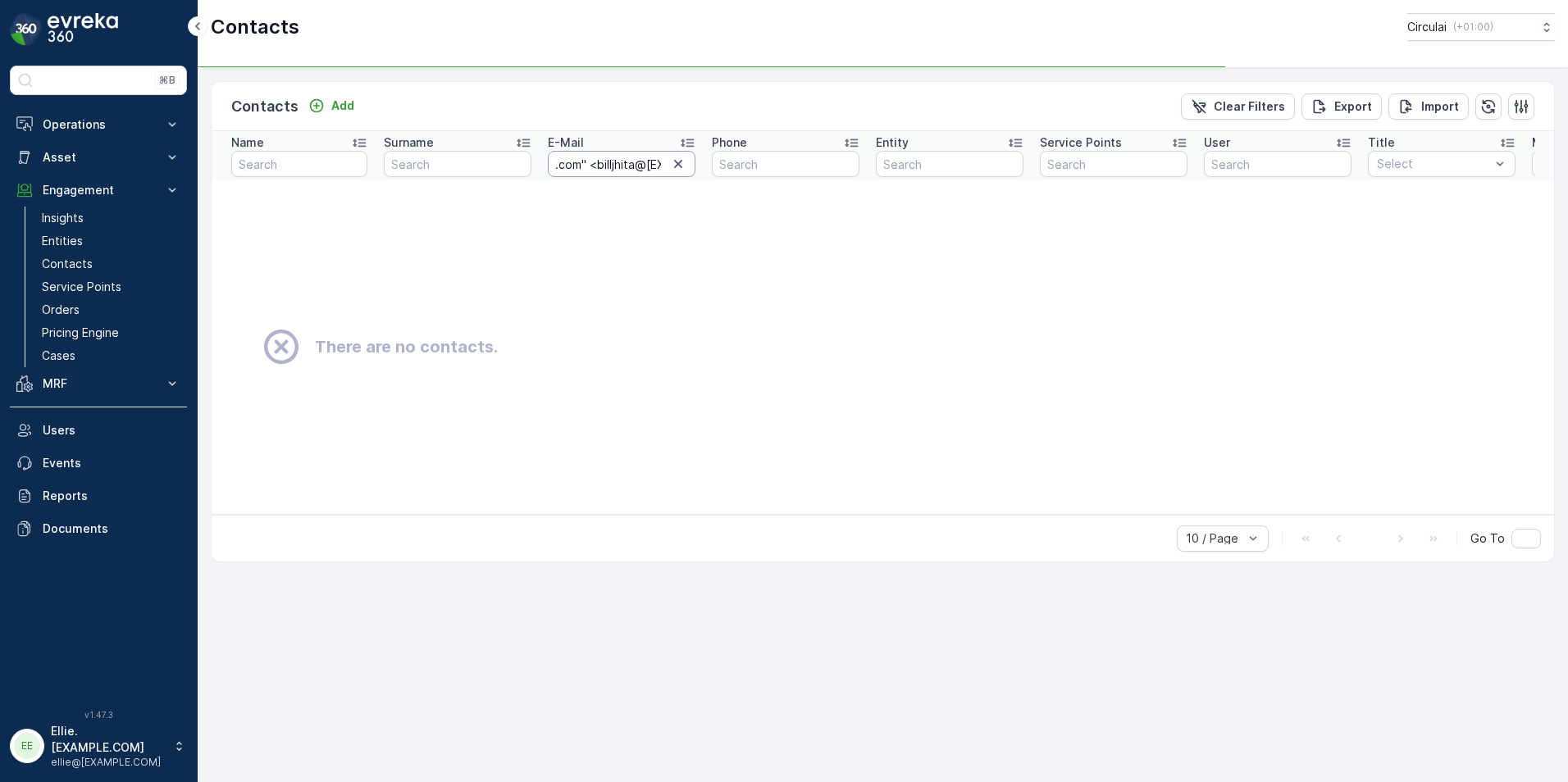 click on ".com" <billjhita@yahoo.com>" at bounding box center [622, 164] 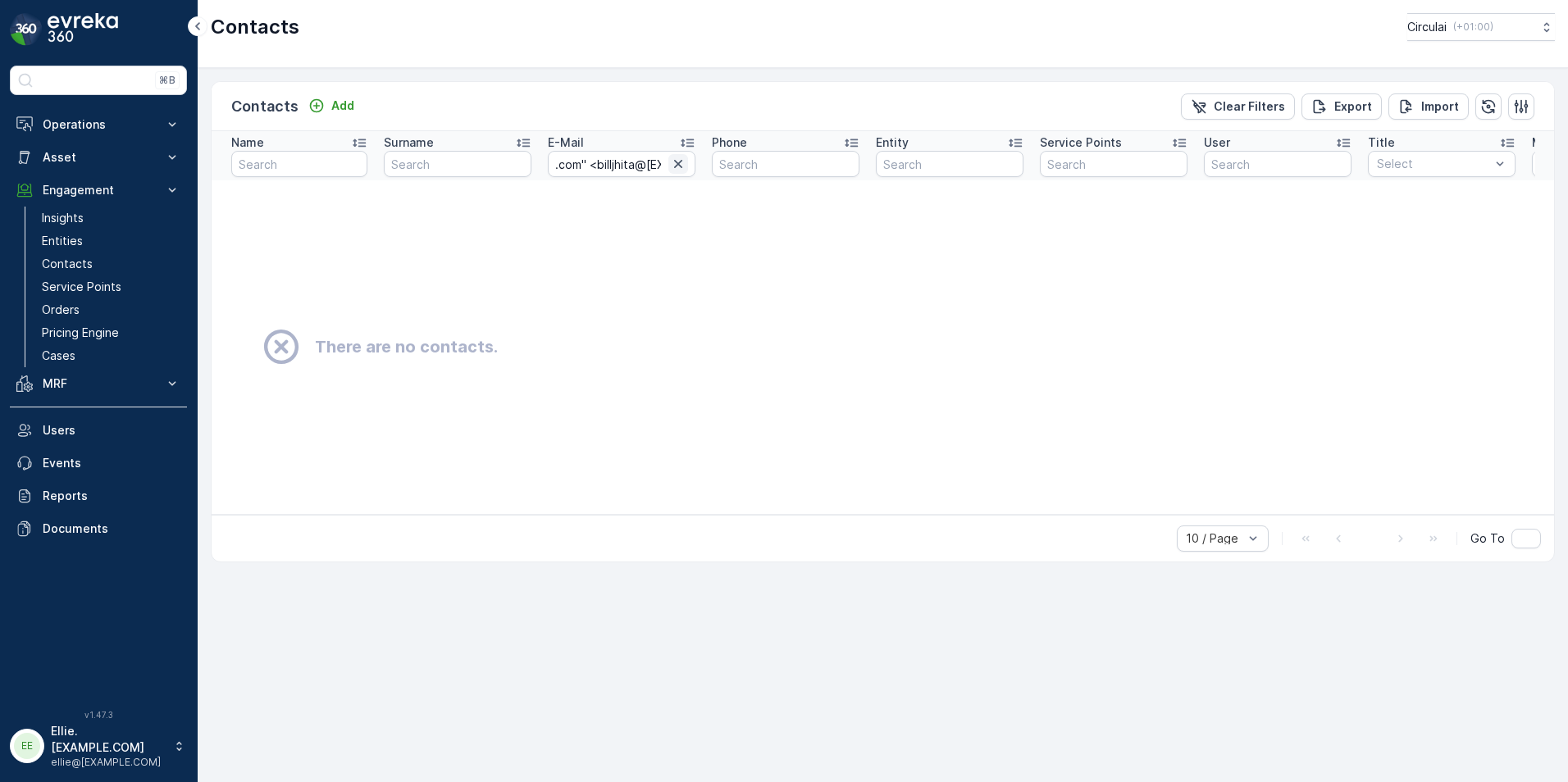 click 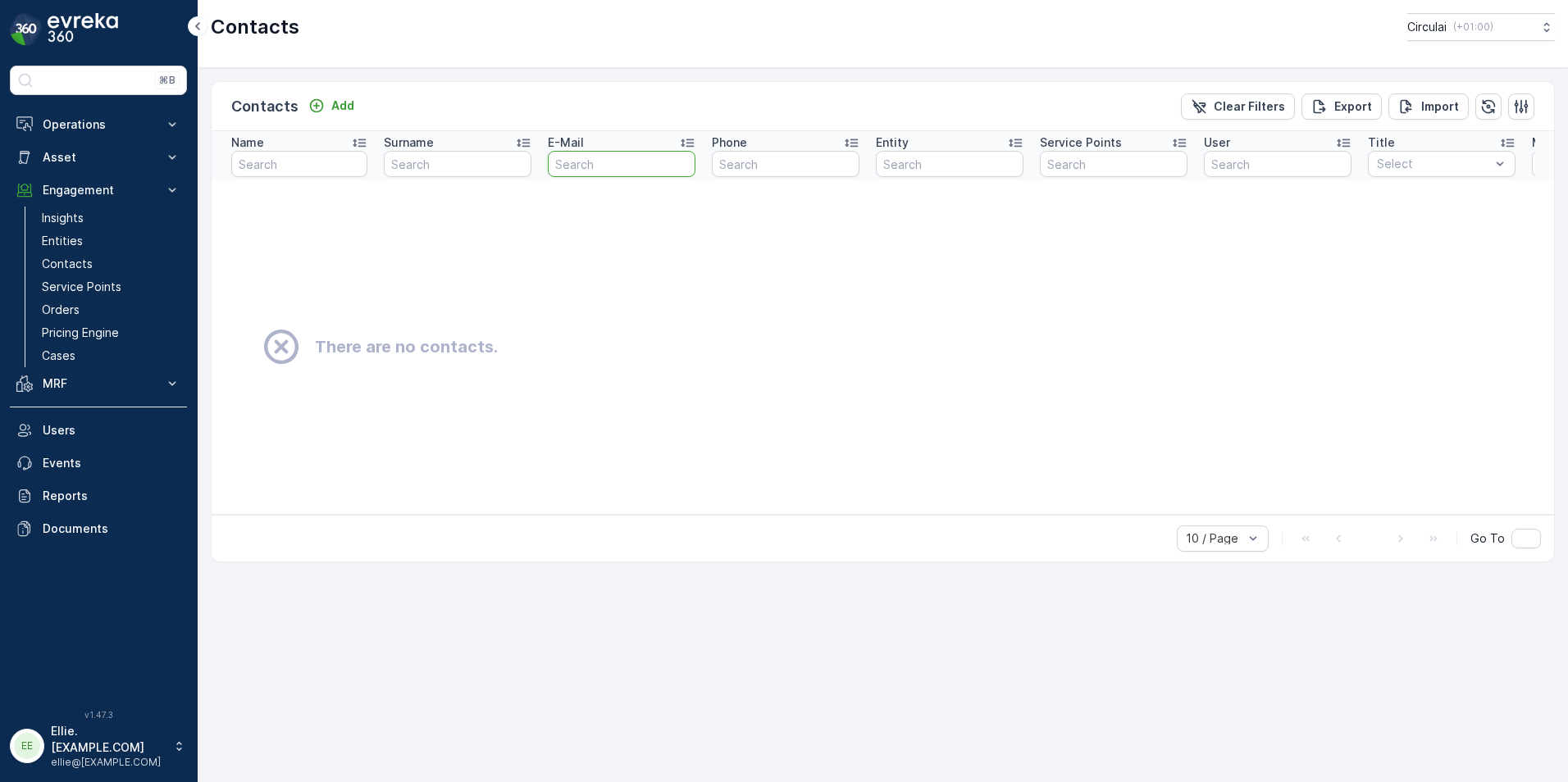 scroll, scrollTop: 0, scrollLeft: 0, axis: both 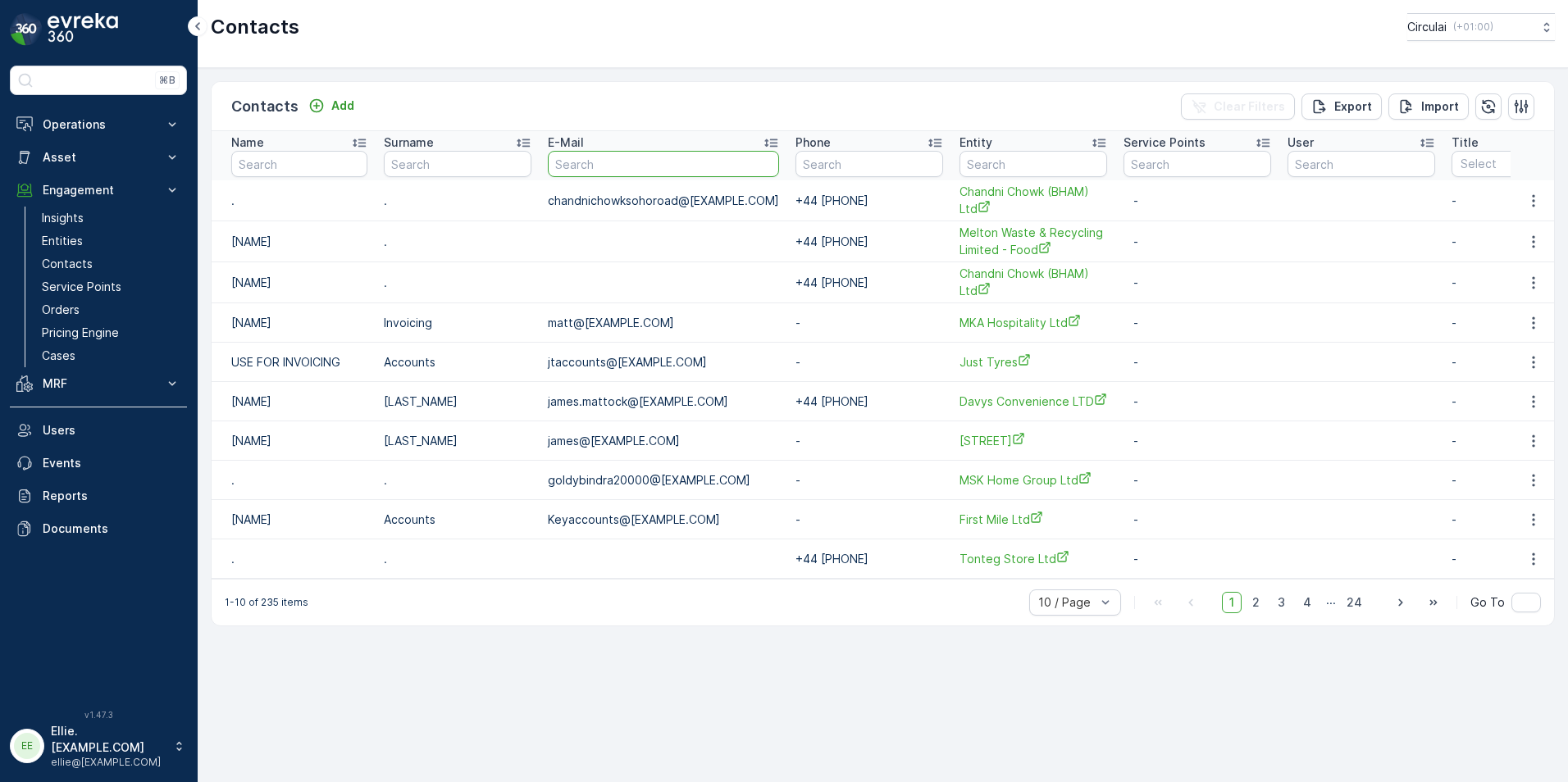 click at bounding box center (663, 164) 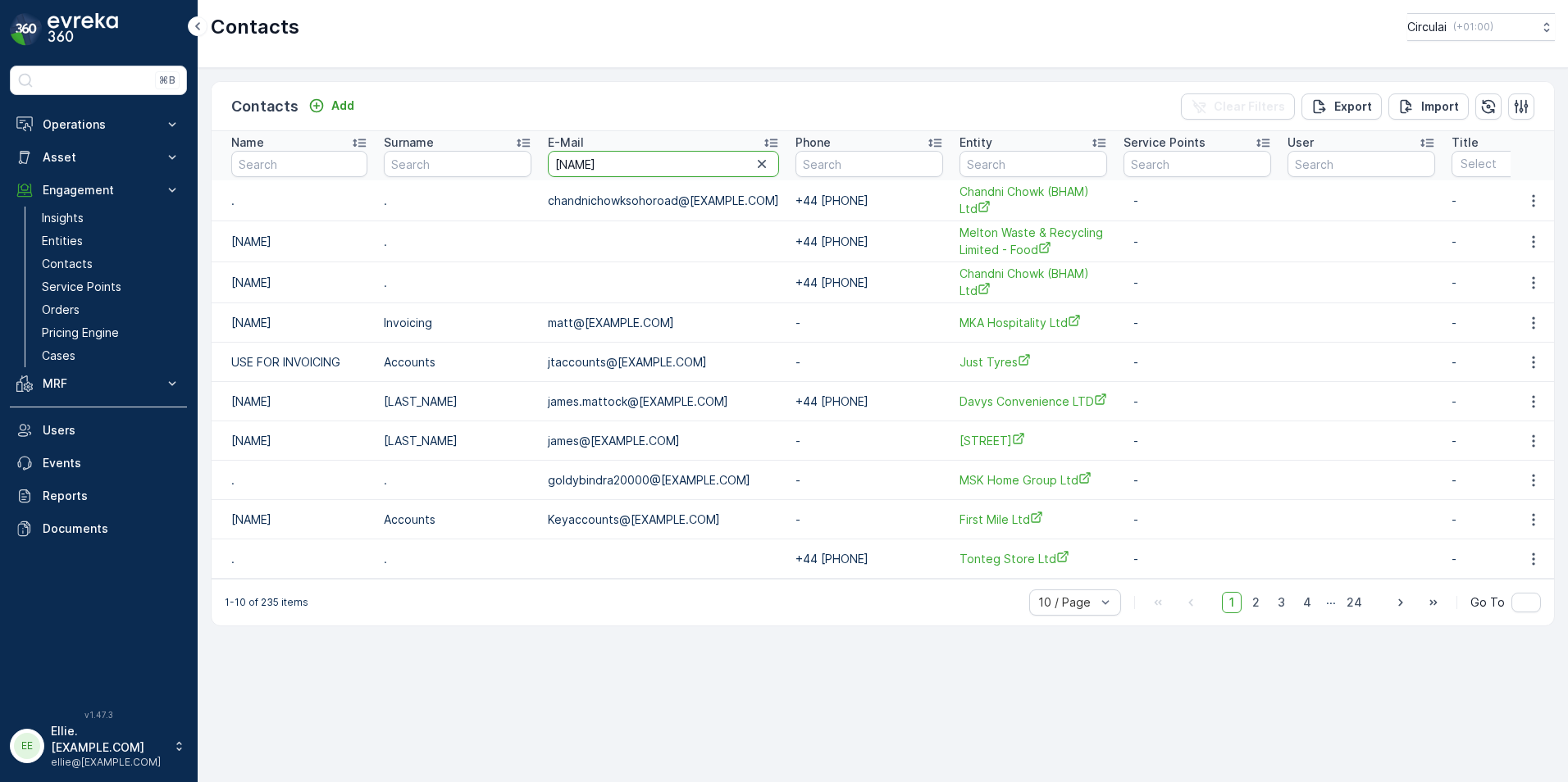 type on "billjh" 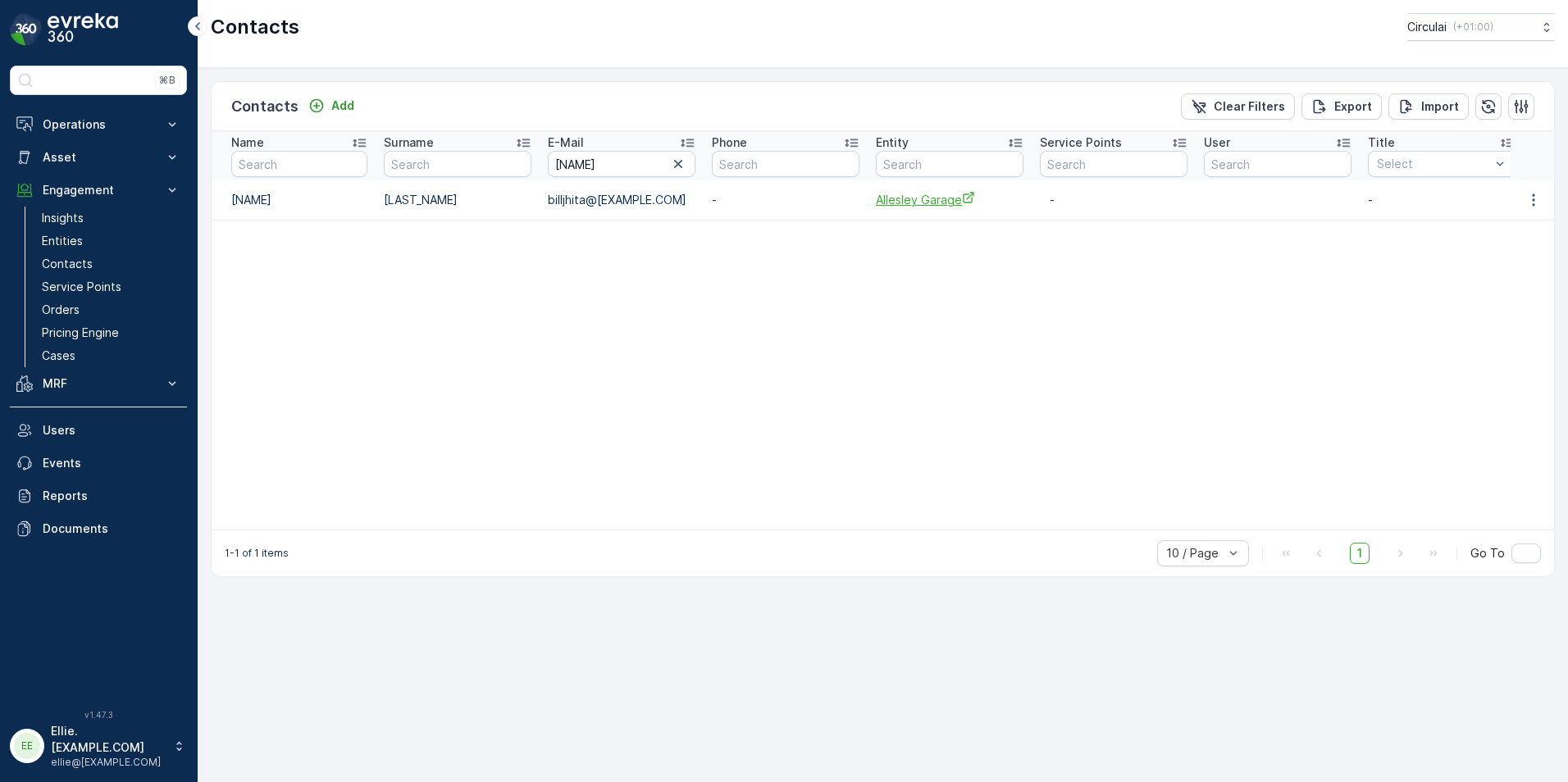 click on "Allesley Garage" at bounding box center (950, 199) 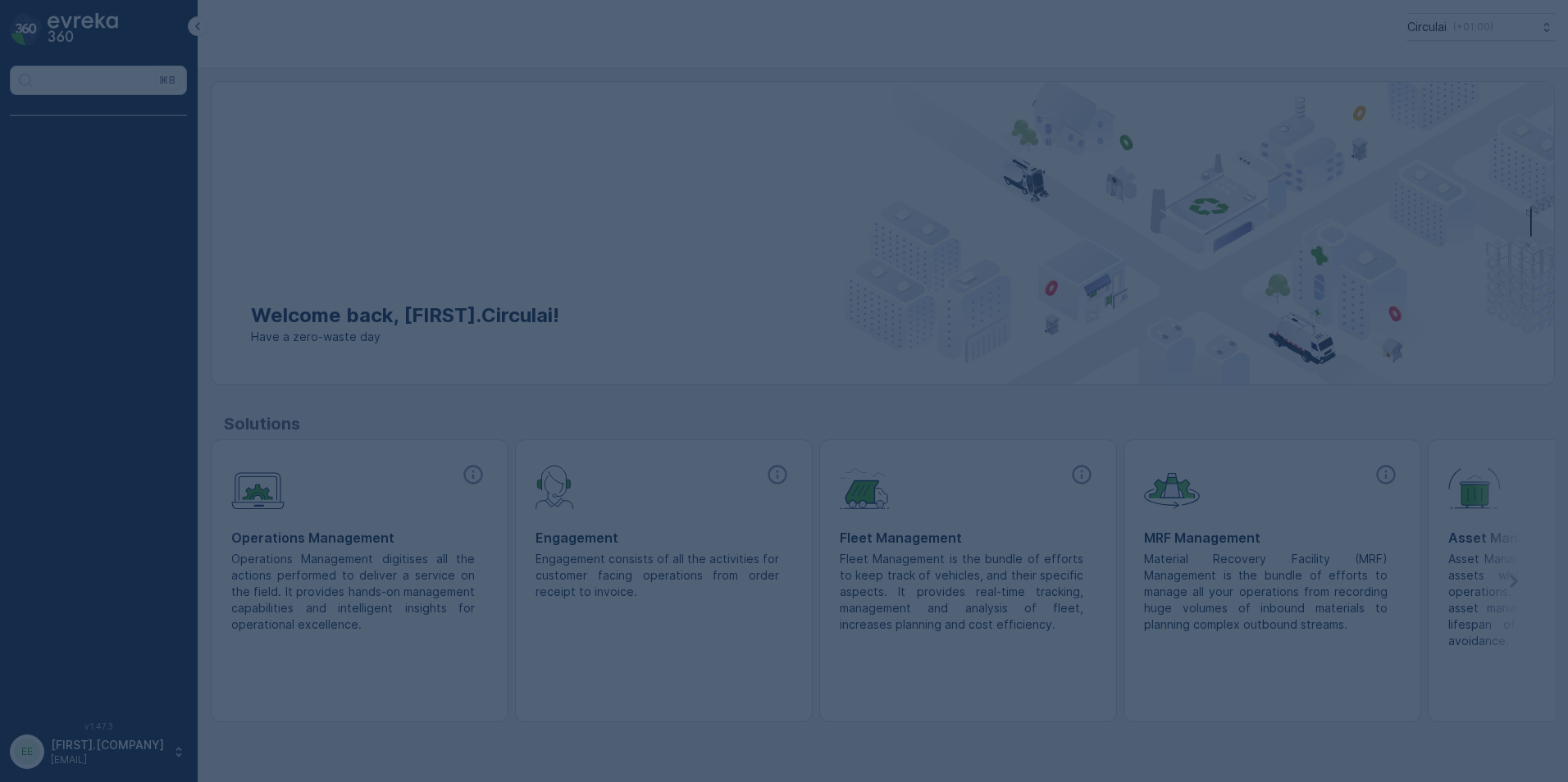 scroll, scrollTop: 0, scrollLeft: 0, axis: both 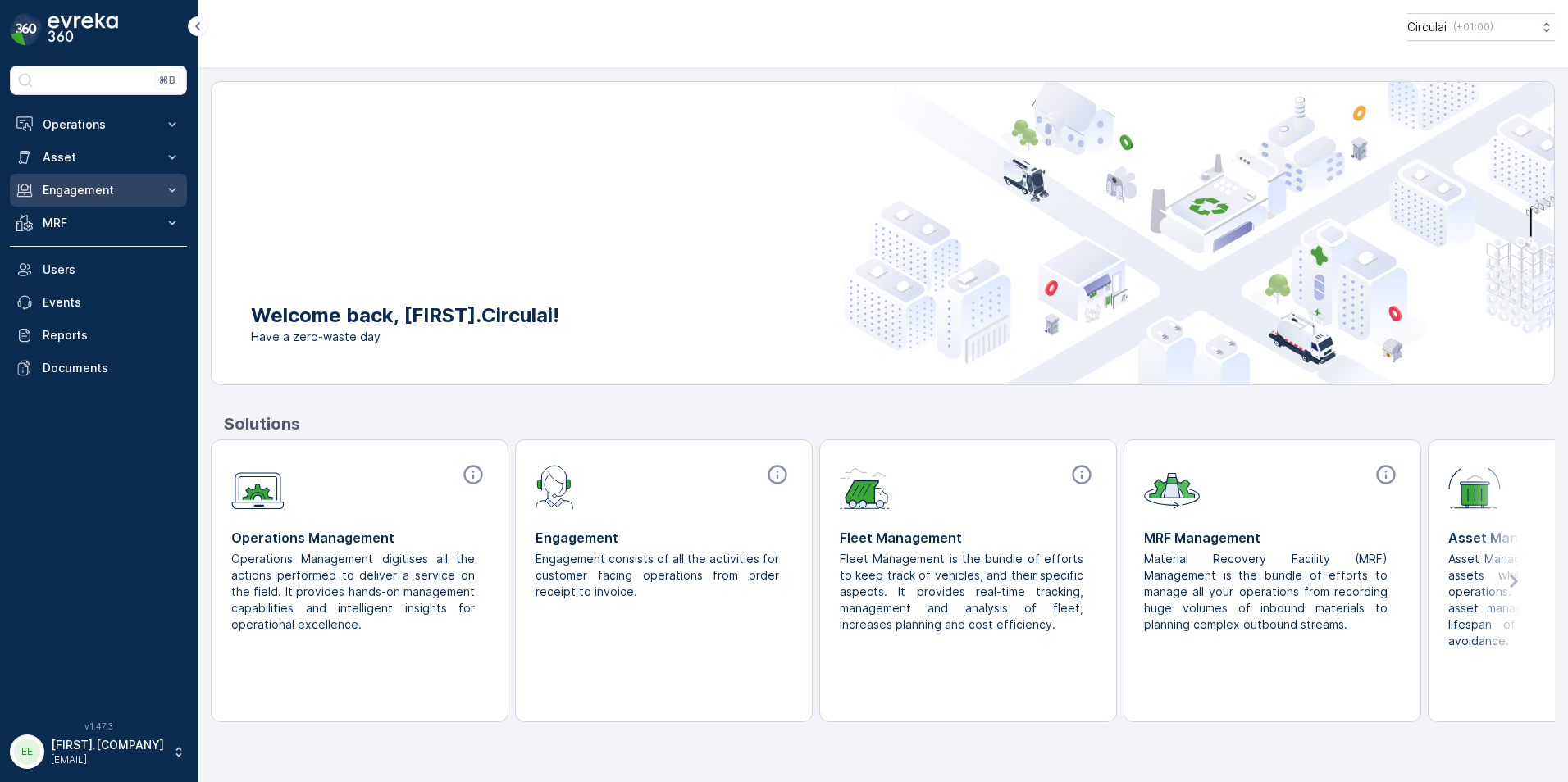 click 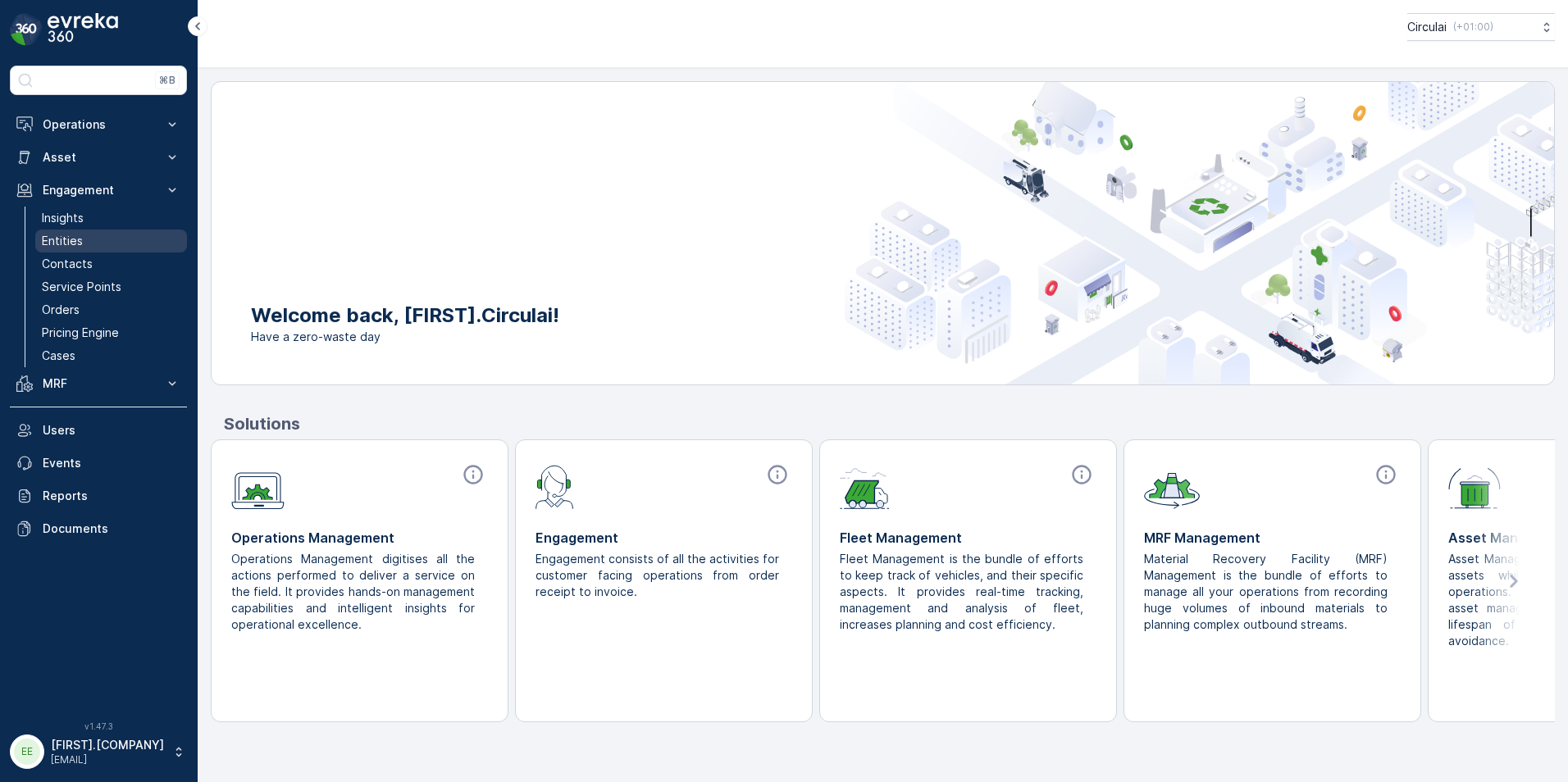 click on "Entities" at bounding box center [111, 241] 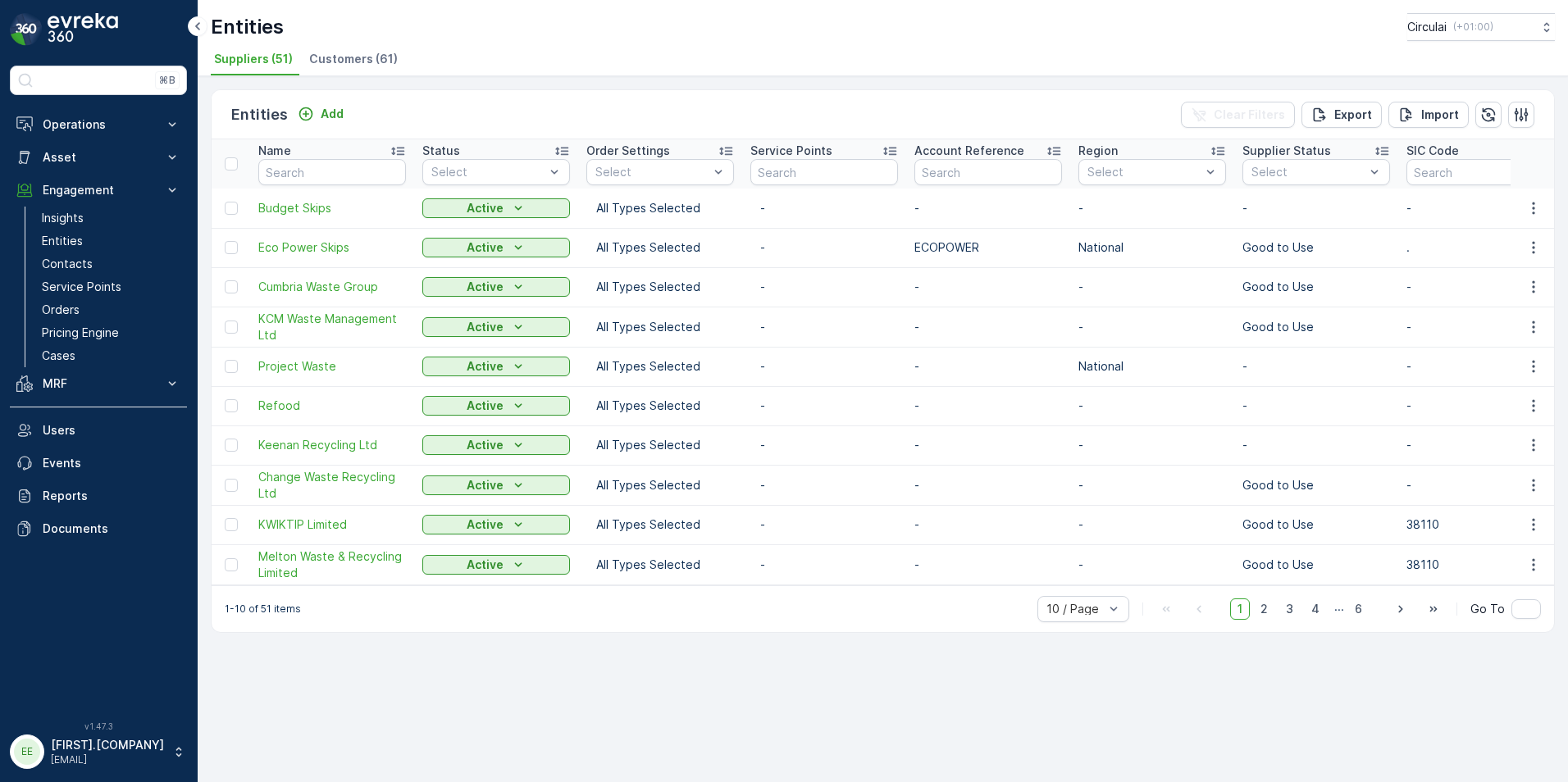 click on "Customers (61)" at bounding box center (353, 59) 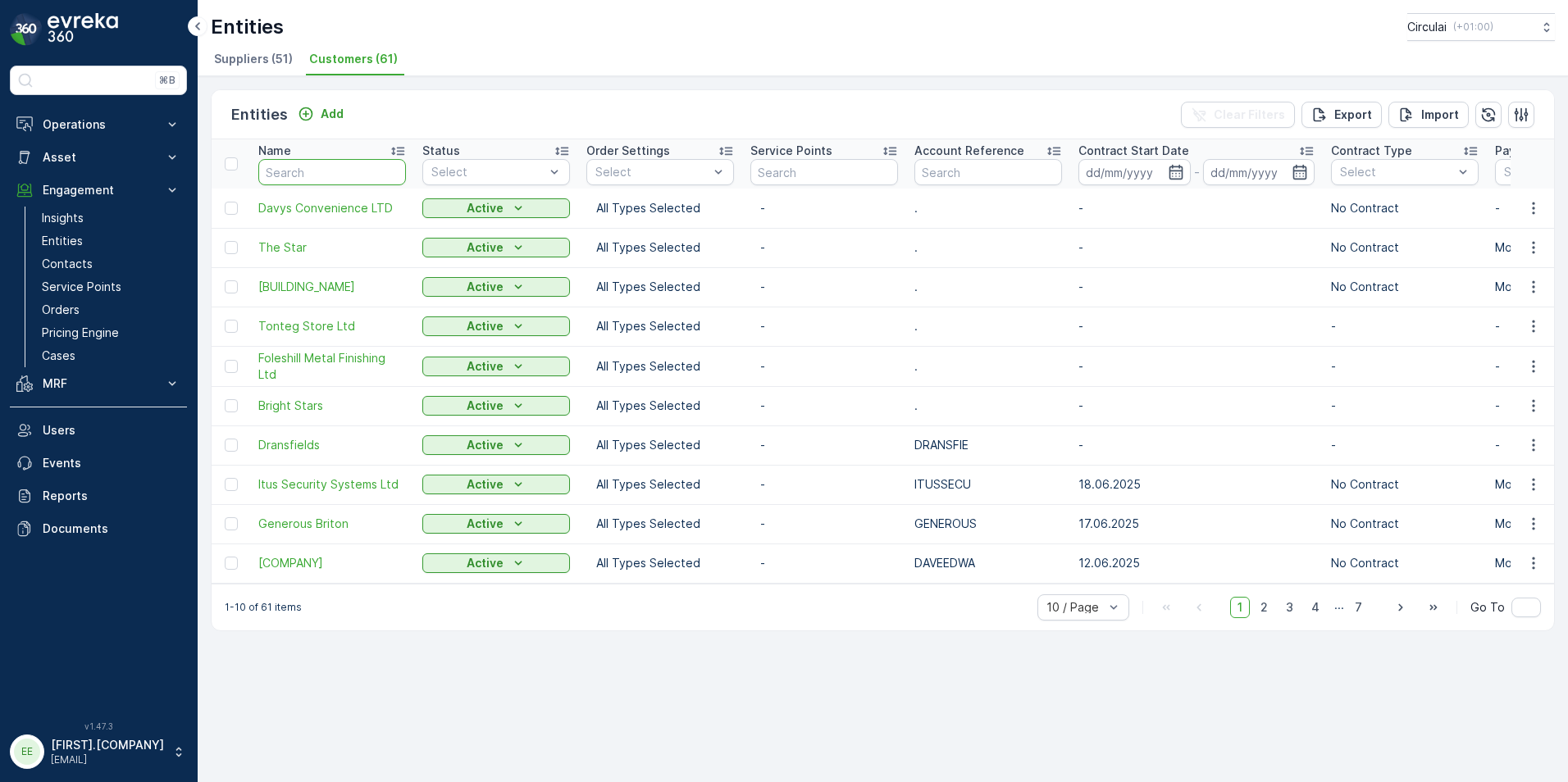 click at bounding box center (332, 172) 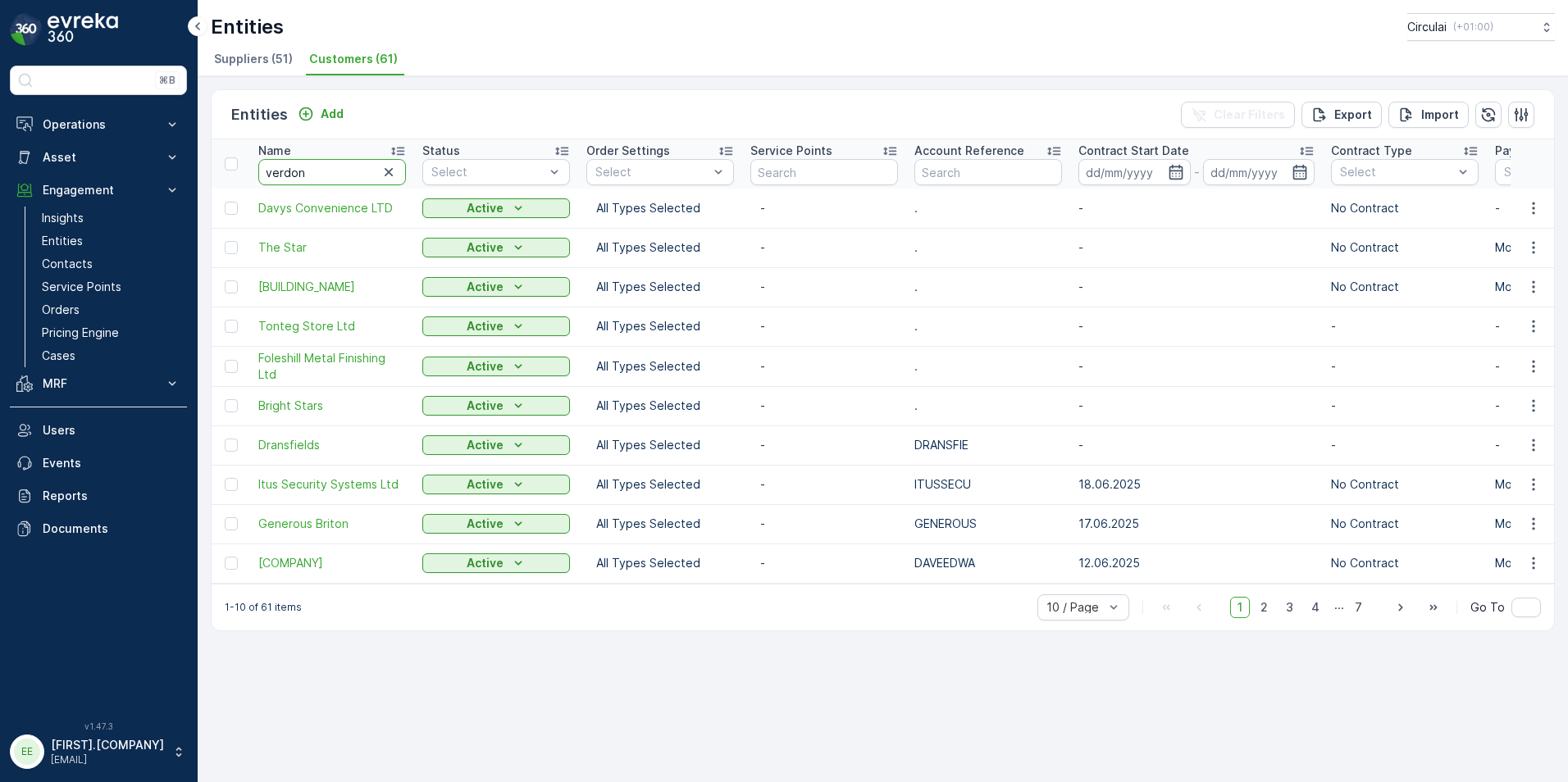 type on "verdon" 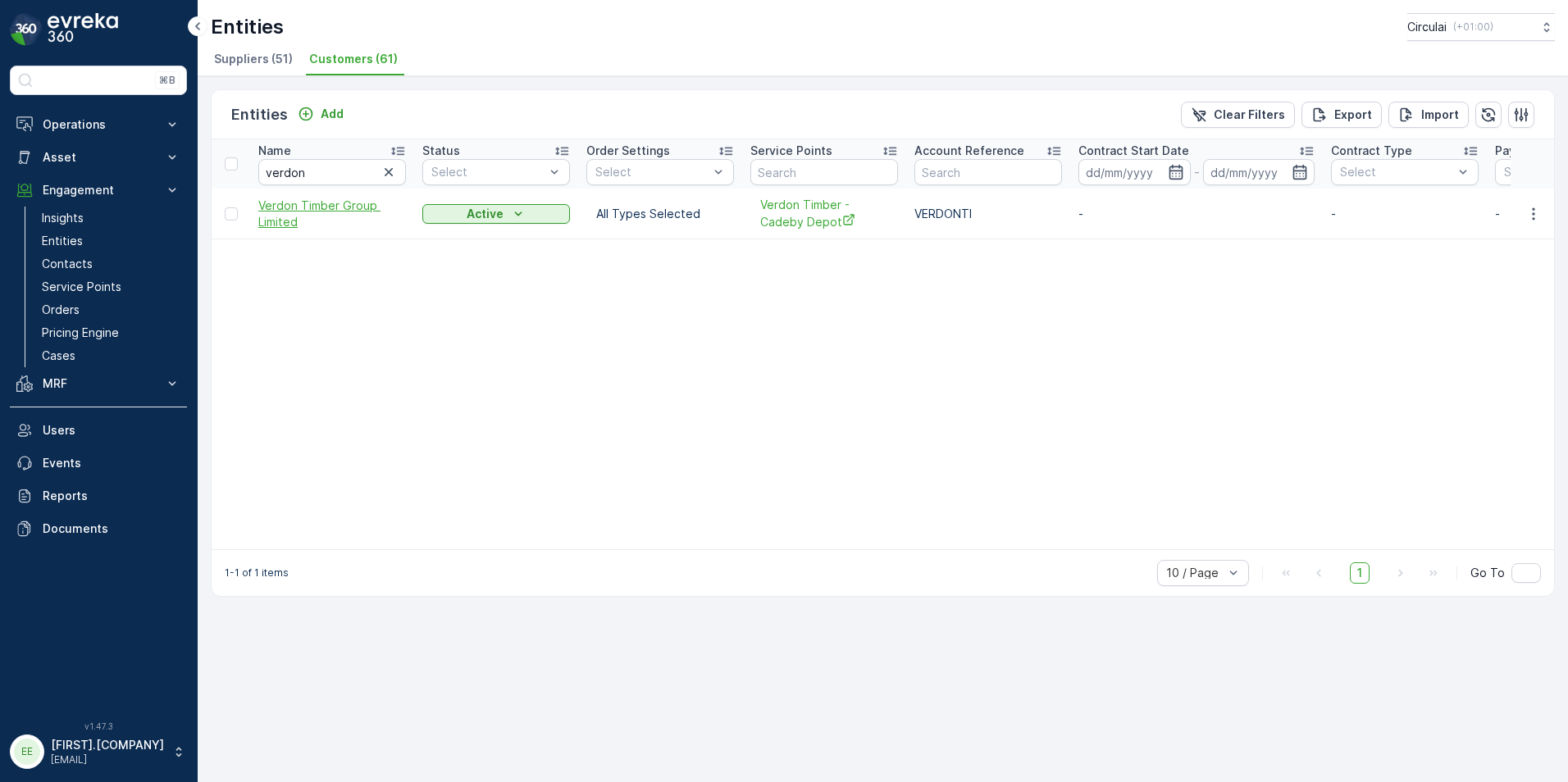 click on "Verdon Timber Group Limited" at bounding box center (332, 214) 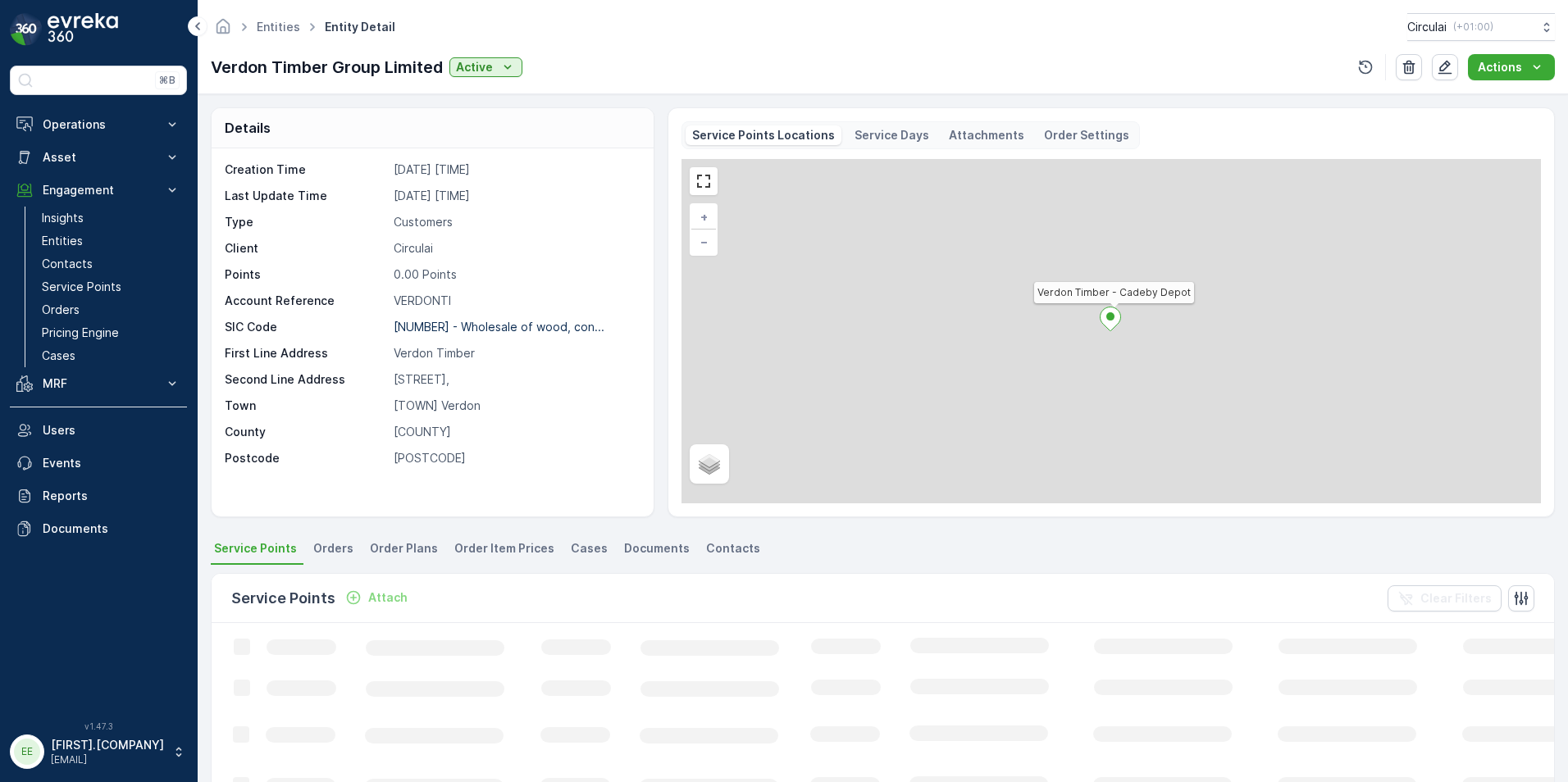 click on "Details Creation Time 11.12.2024 12:37 Last Update Time 11.12.2024 15:23 Type Customers Client Circulai Points 0.00 Points Account Reference VERDONTI SIC Code 46730 - Wholesale of wood, con... First Line Address Verdon Timber Second Line Address Bagworth Road, Town Newbold Verdon County Leicestershire Postcode LE9 9NB Service Points Locations Service Days Attachments Order Settings Verdon Timber - Cadeby Depot + −  Satellite  Roadmap  Terrain  Hybrid  Leaflet Service Points Orders Order Plans Order Item Prices Cases Documents Contacts Service Points Attach Clear Filters Loading... 10 / Page Previous Next" at bounding box center (882, 438) 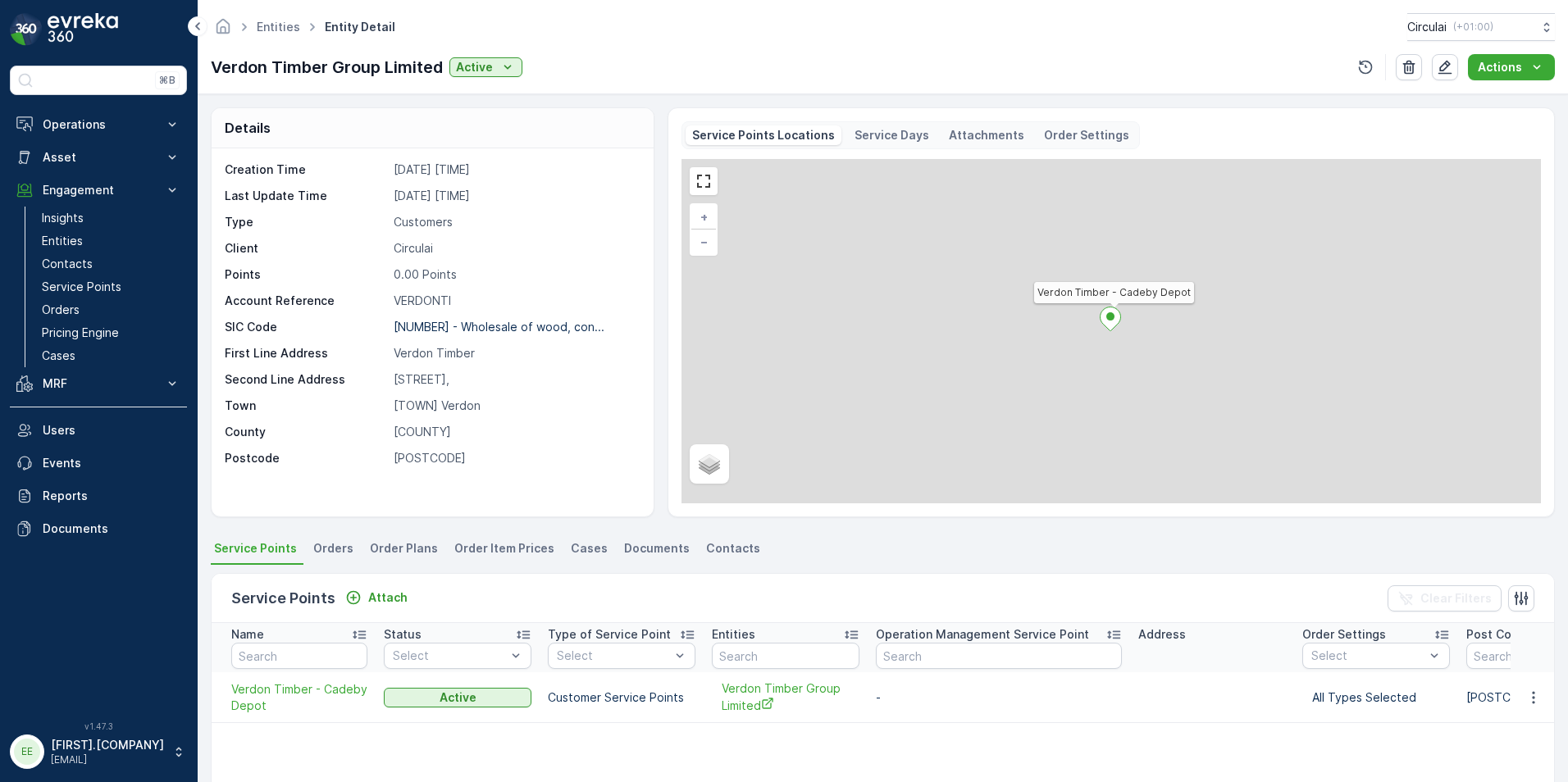click on "Contacts" at bounding box center (733, 548) 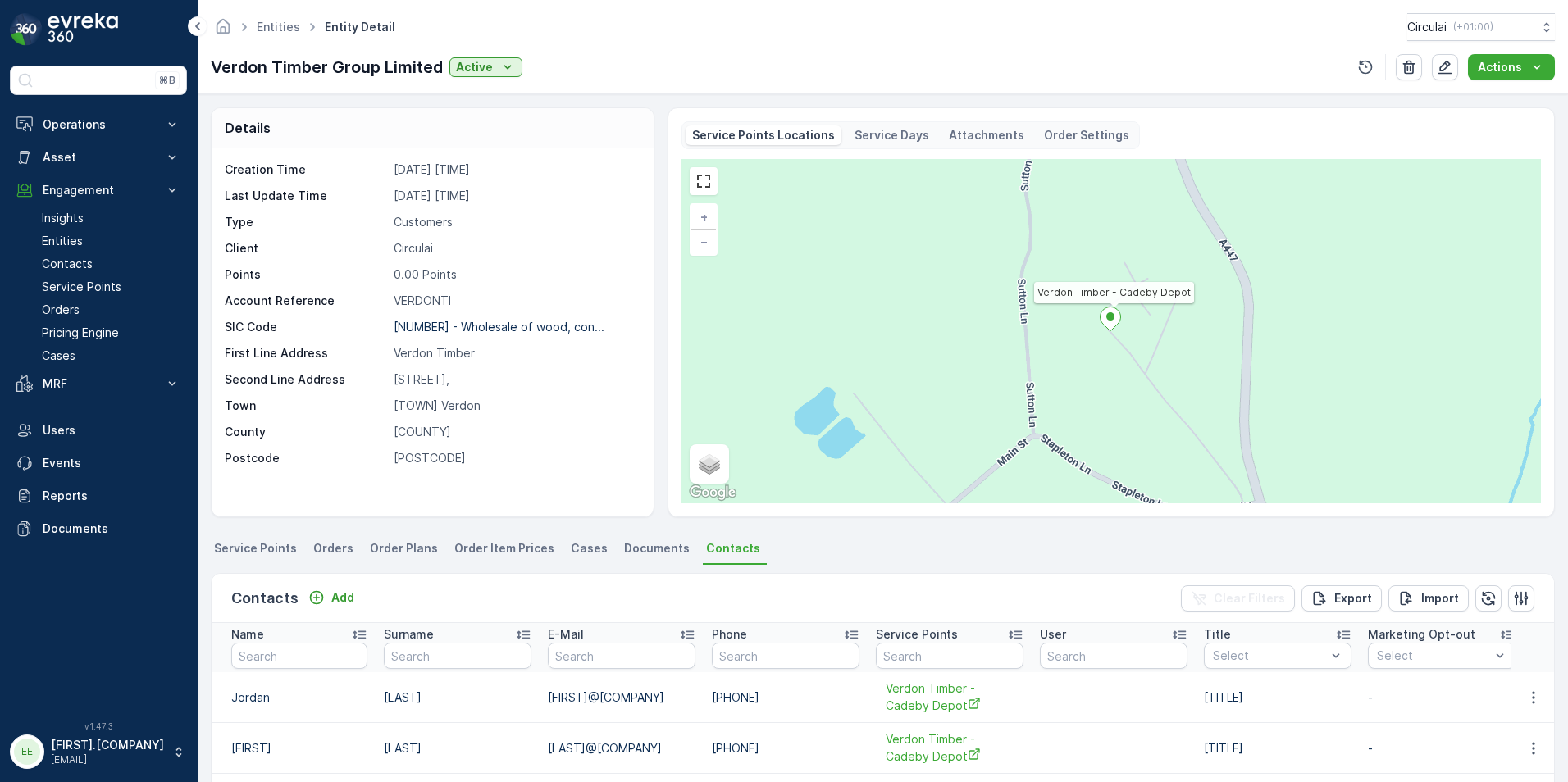 drag, startPoint x: 720, startPoint y: 548, endPoint x: 449, endPoint y: 431, distance: 295.1779 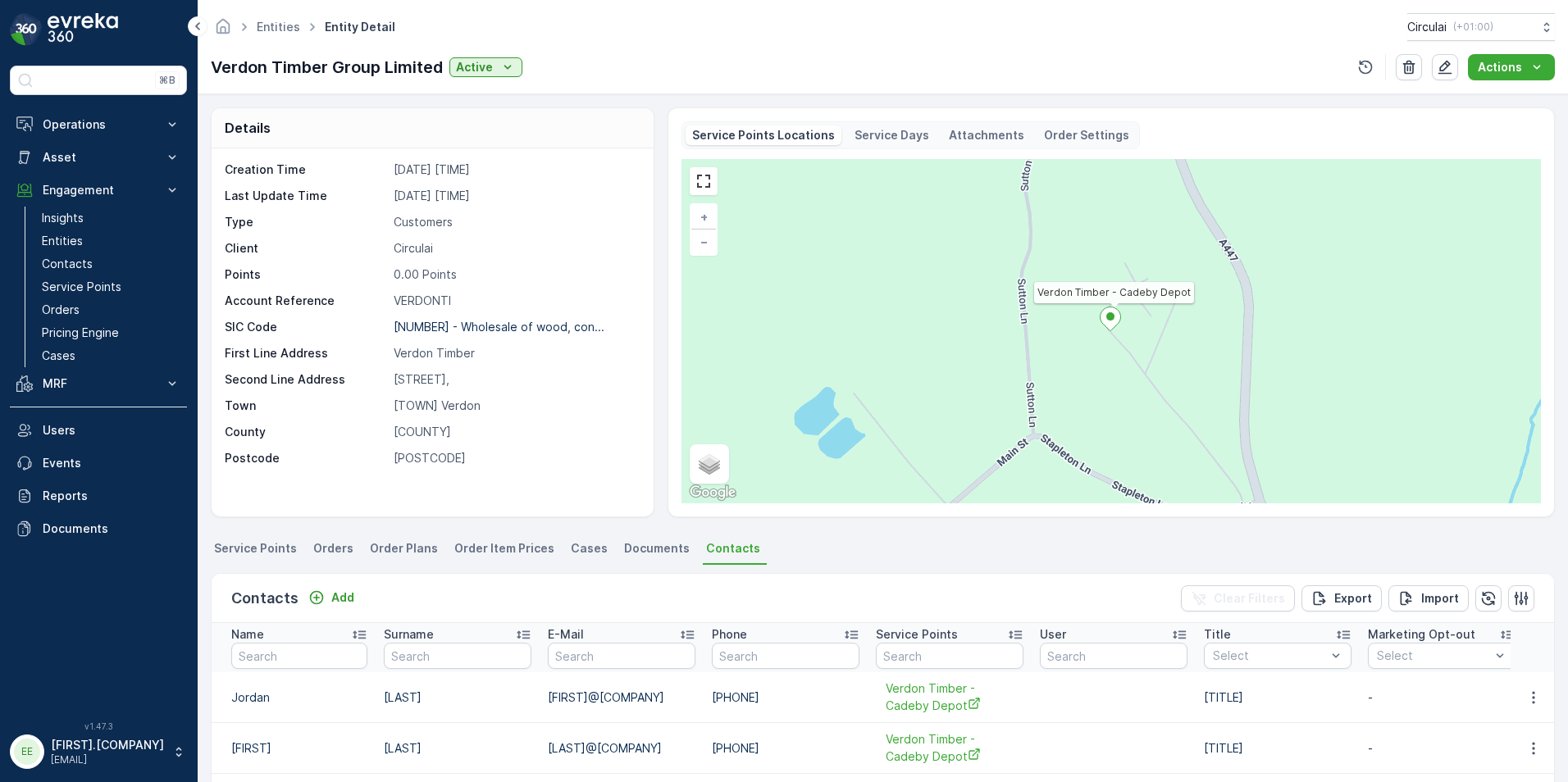 click on "LE9 9NB" at bounding box center (515, 458) 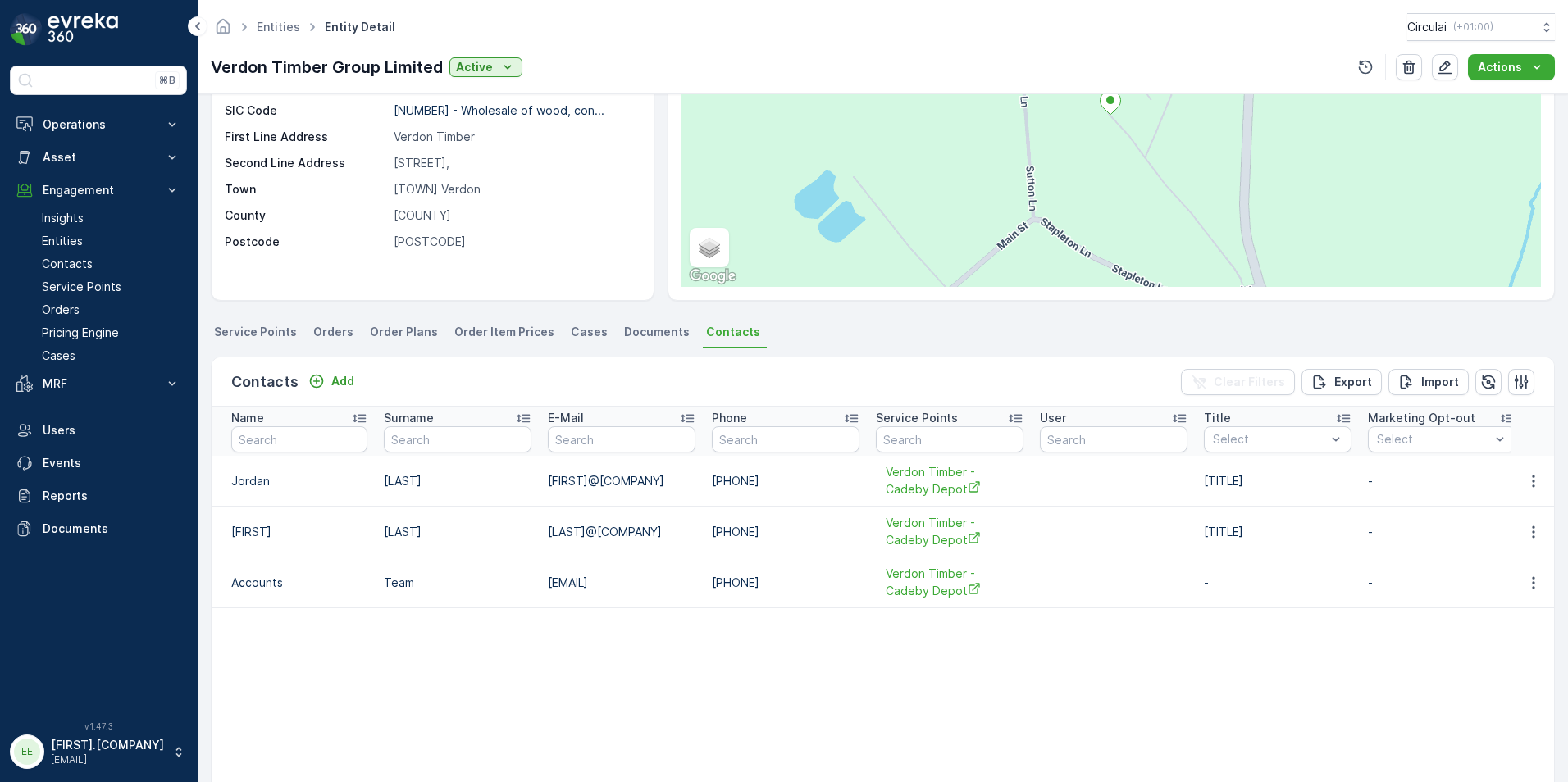 scroll, scrollTop: 246, scrollLeft: 0, axis: vertical 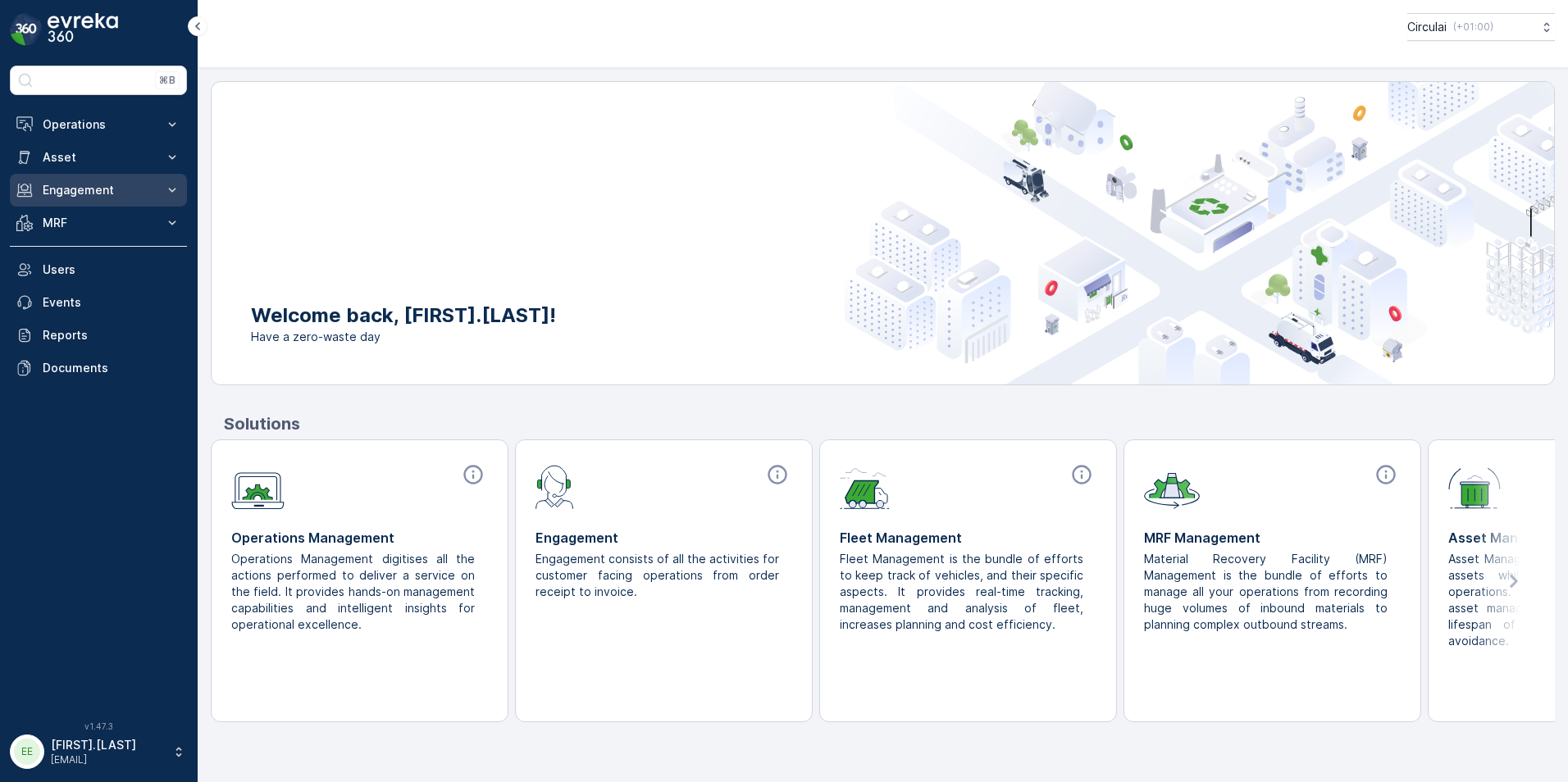 click on "Engagement" at bounding box center (98, 190) 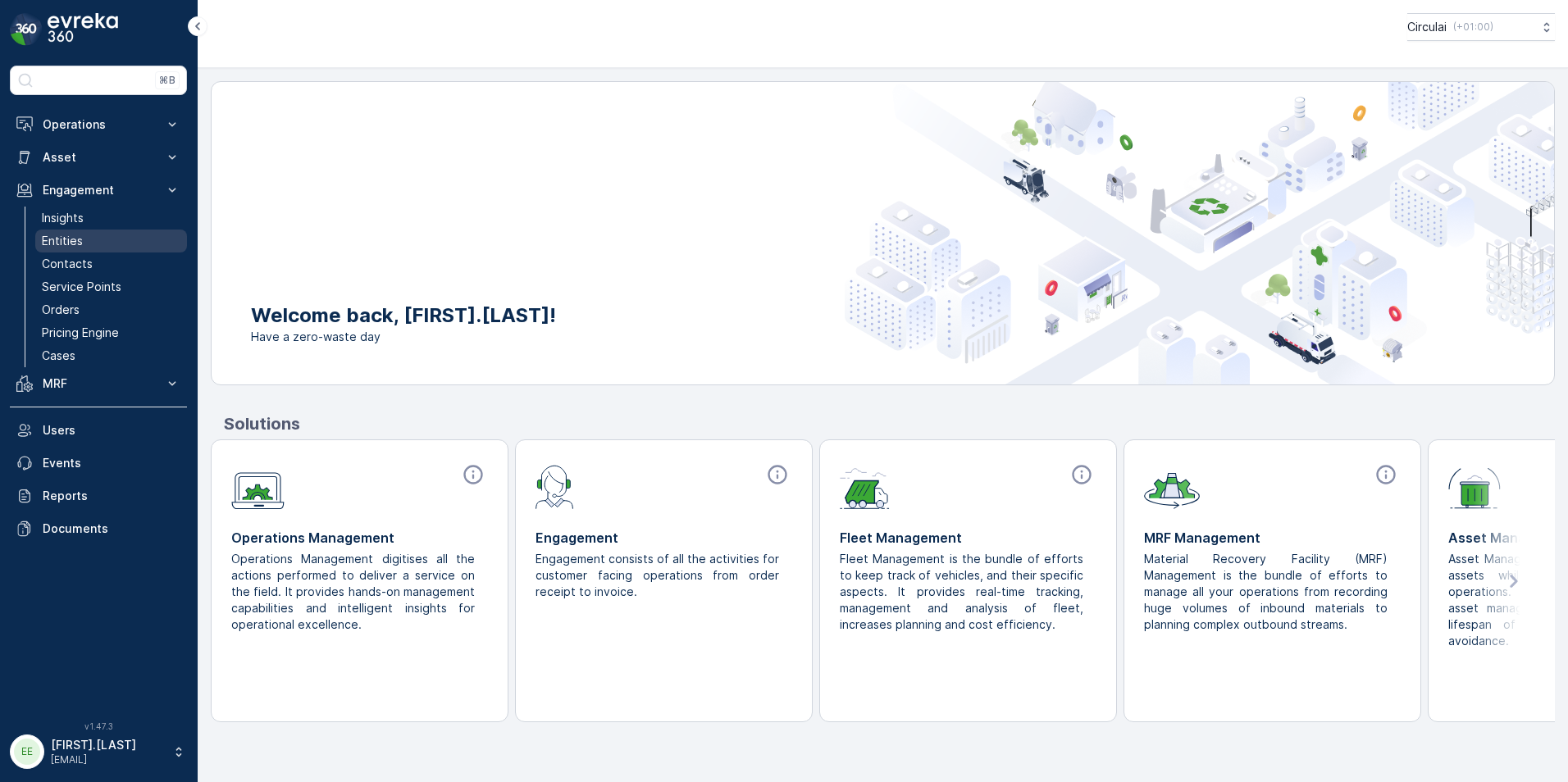 click on "Entities" at bounding box center (62, 241) 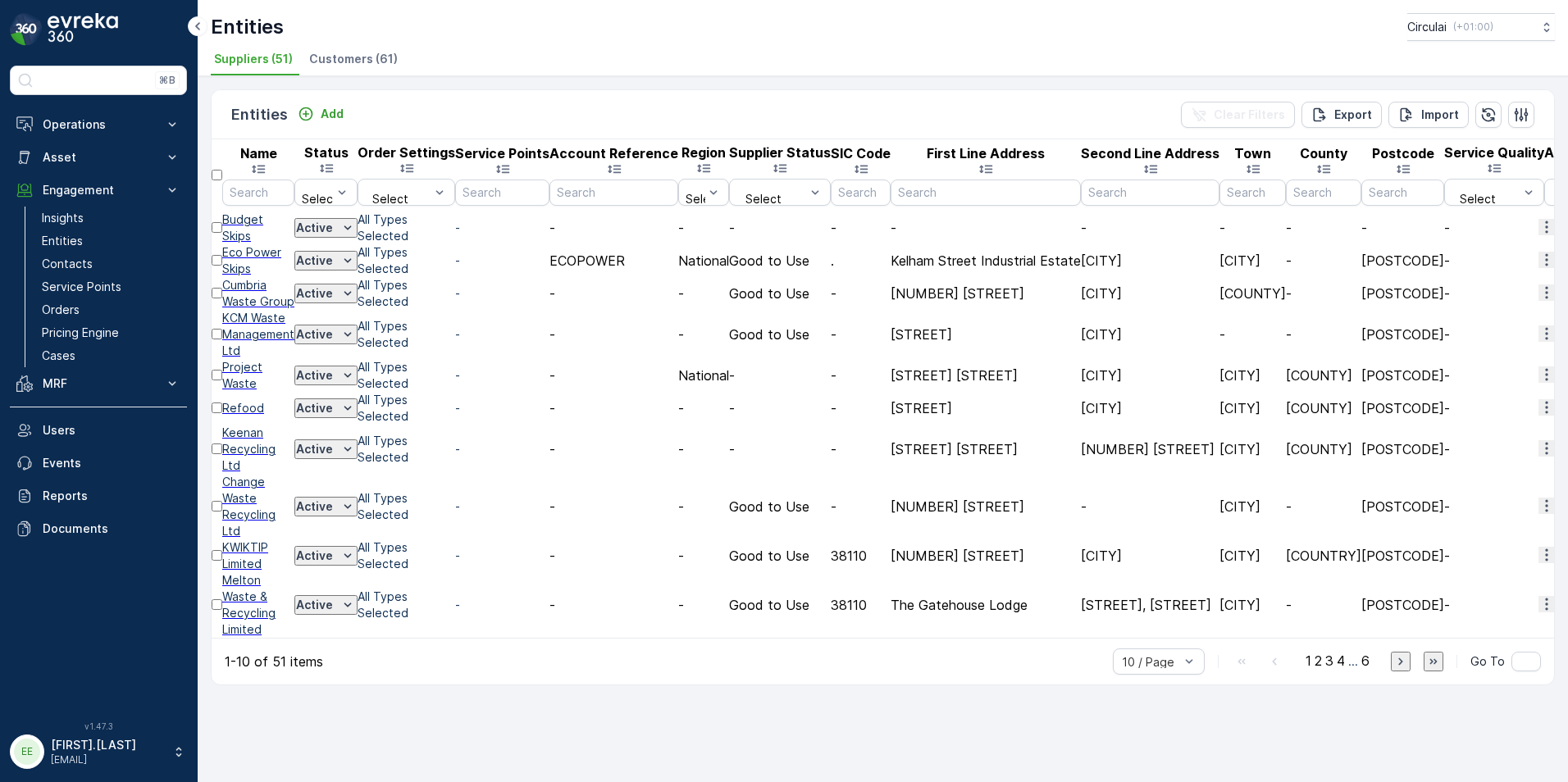 click on "Customers (61)" at bounding box center (355, 61) 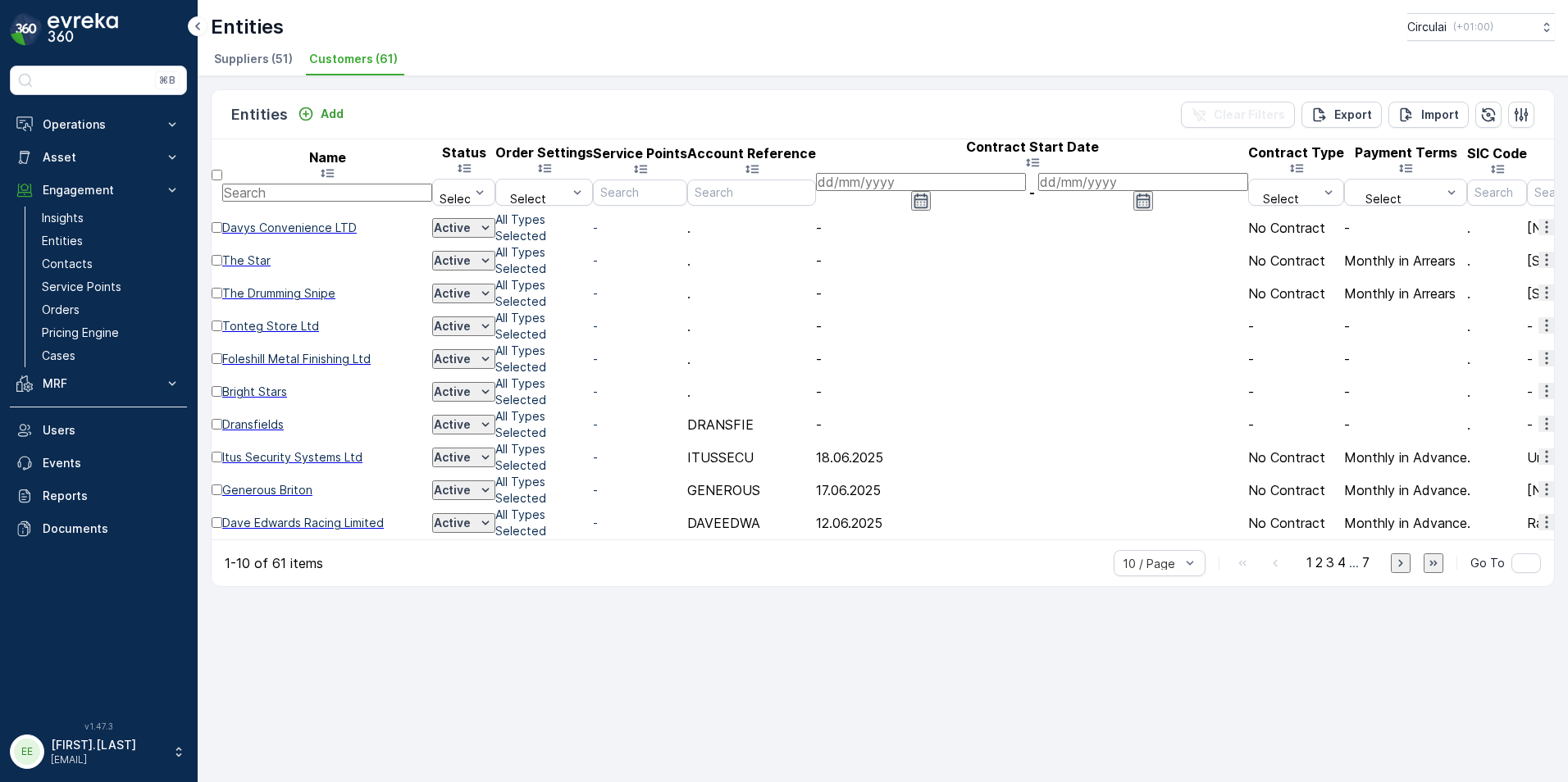 click at bounding box center [327, 193] 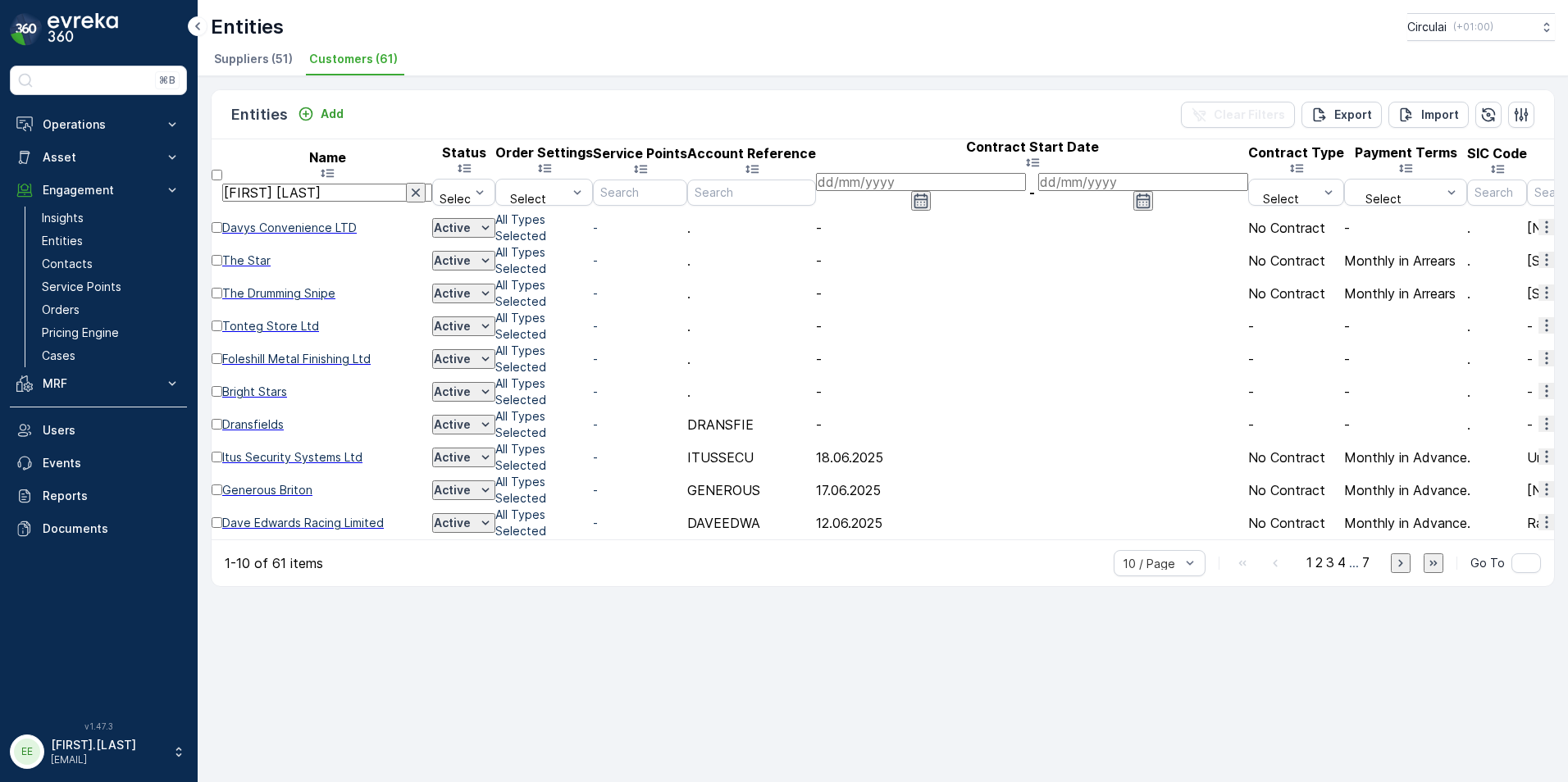 type on "[FIRST] [LAST]" 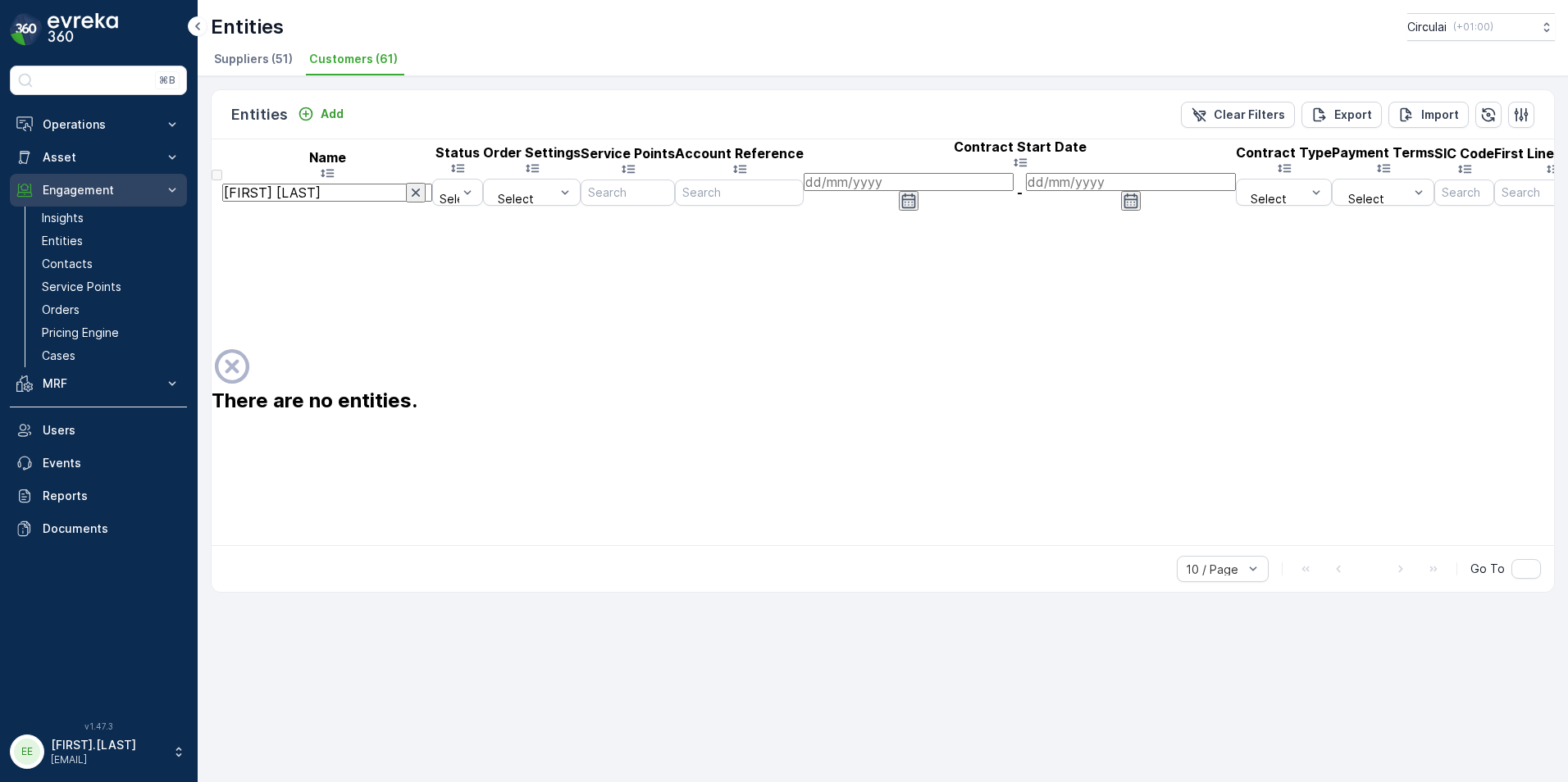 click on "⌘B Operations Planning Routes & Tasks Cockpit Settings Asset Assets Engagement Insights Entities Contacts Service Points Orders Pricing Engine Cases MRF Inbound & Outbound Parseller İşlemler Outbound Envanter Materyaller Activiteler Ayarlar Users Events Reports Documents v 1.47.3 EE [FIRST].[LAST] [EMAIL] Entities Circulai ( +01:00 ) Suppliers (51) Customers (61) Entities Add Clear Filters Export Import Name [FIRST] [LAST] Status Select Order Settings Select Service Points Account Reference Contract Start Date - Contract Type Select Payment Terms Select SIC Code First Line Address Second Line Address Town County Postcode Account Manager Select Creation Time - Last Update Time - There are no entities. 10 / Page Go To" at bounding box center (784, 391) 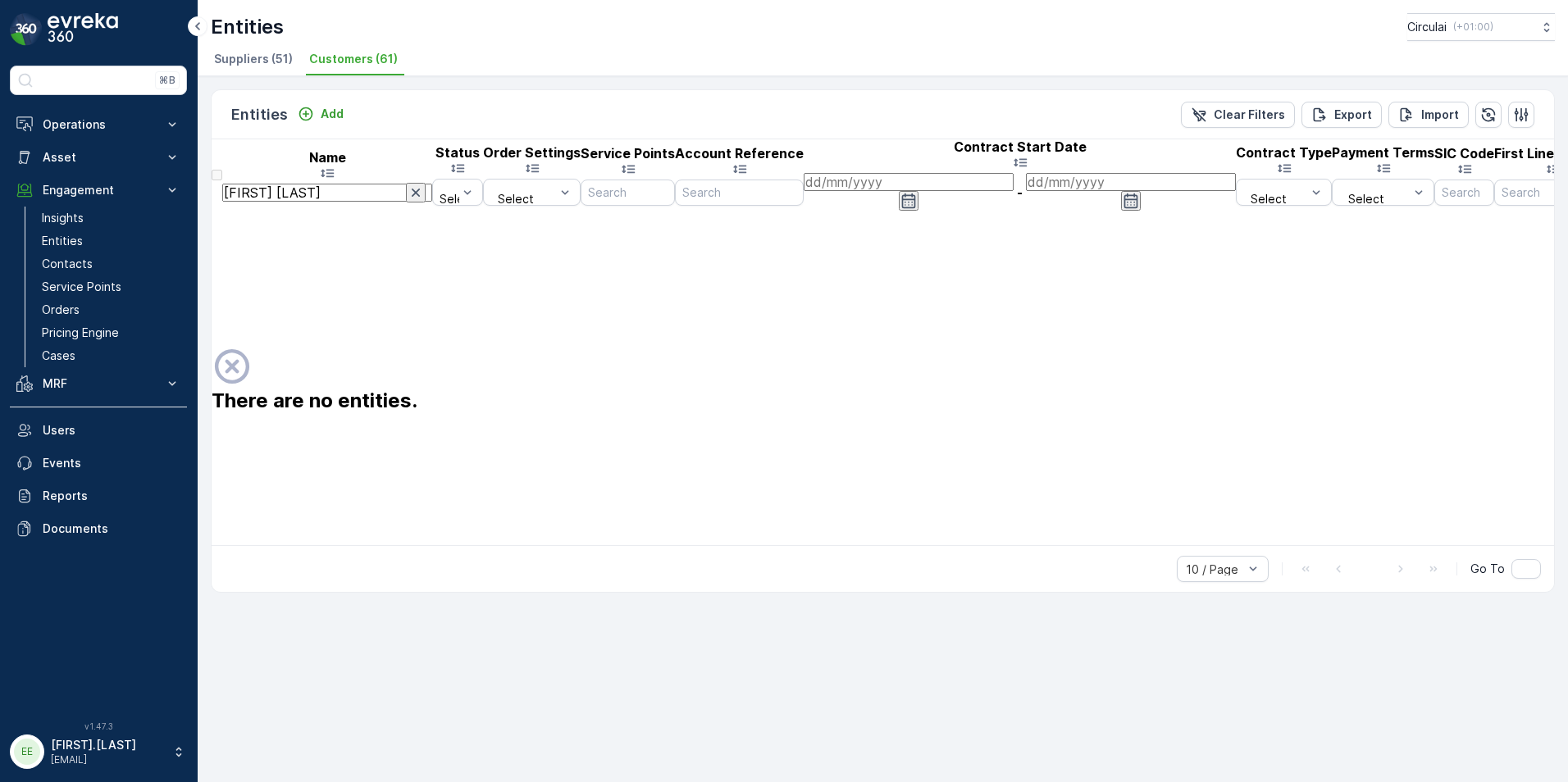 type 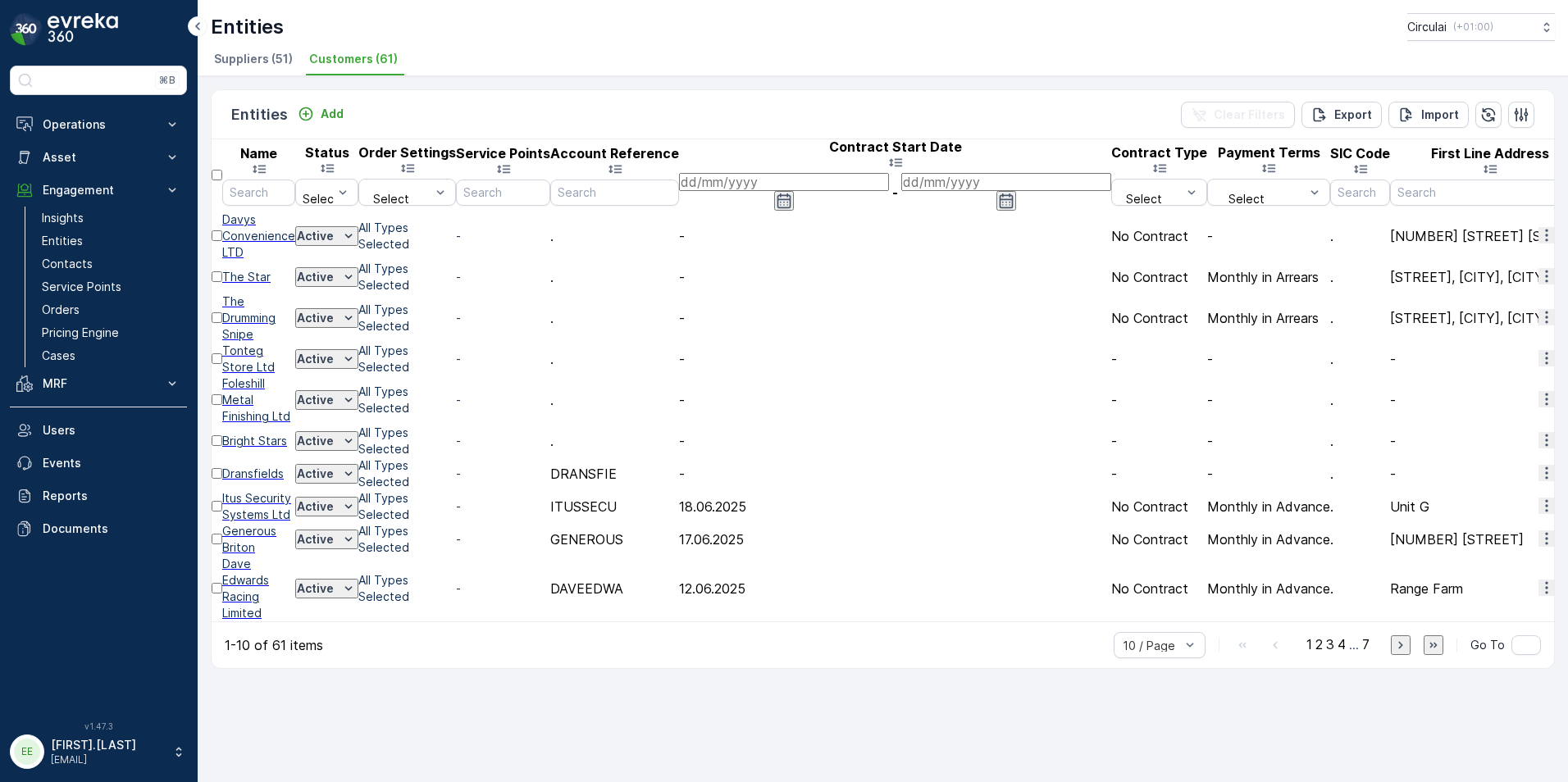 click on "1-10 of 61 items 10 / Page 1 2 3 4 ... 7 Go To" at bounding box center [882, 644] 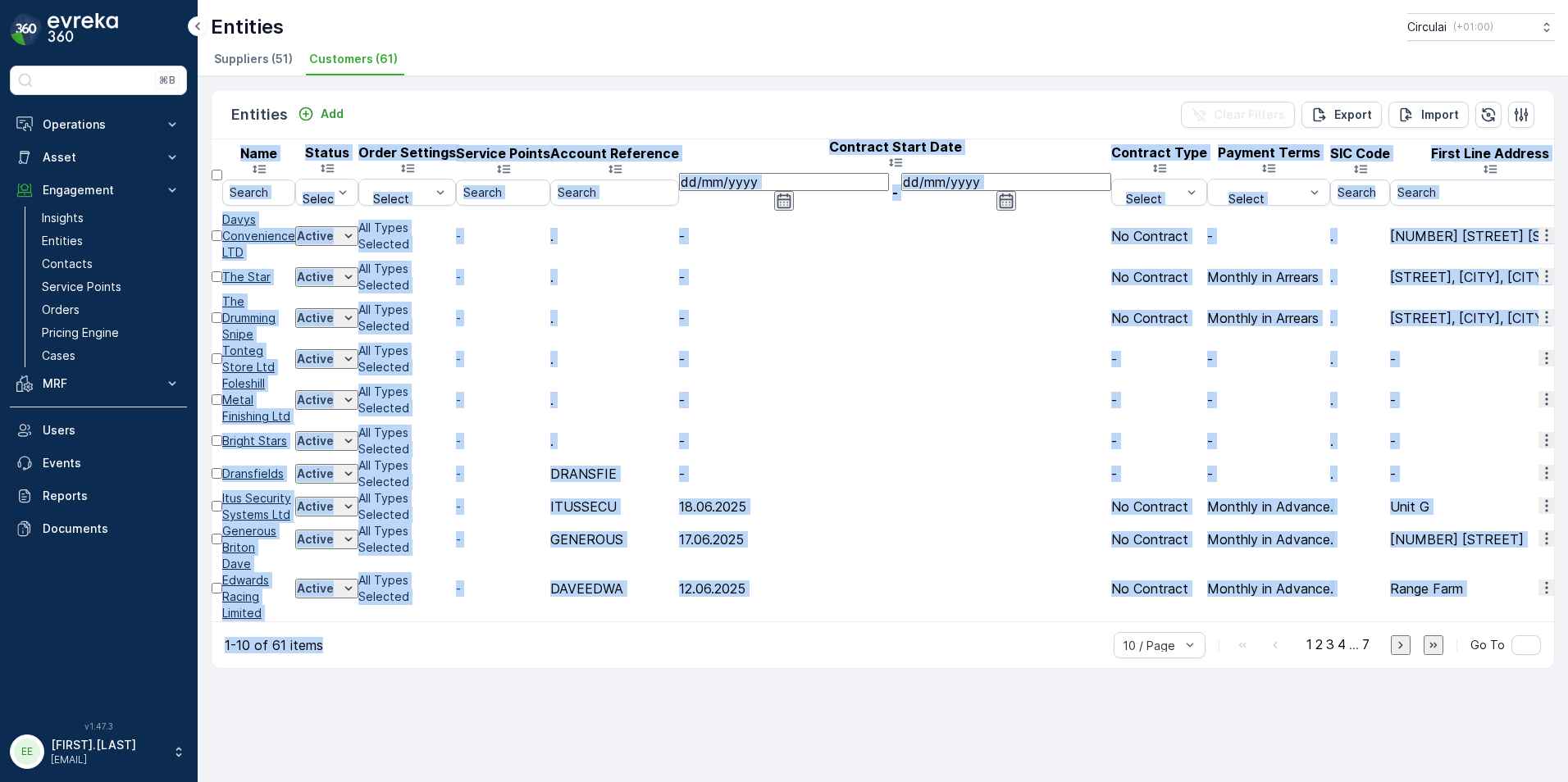 drag, startPoint x: 679, startPoint y: 592, endPoint x: 758, endPoint y: 592, distance: 79 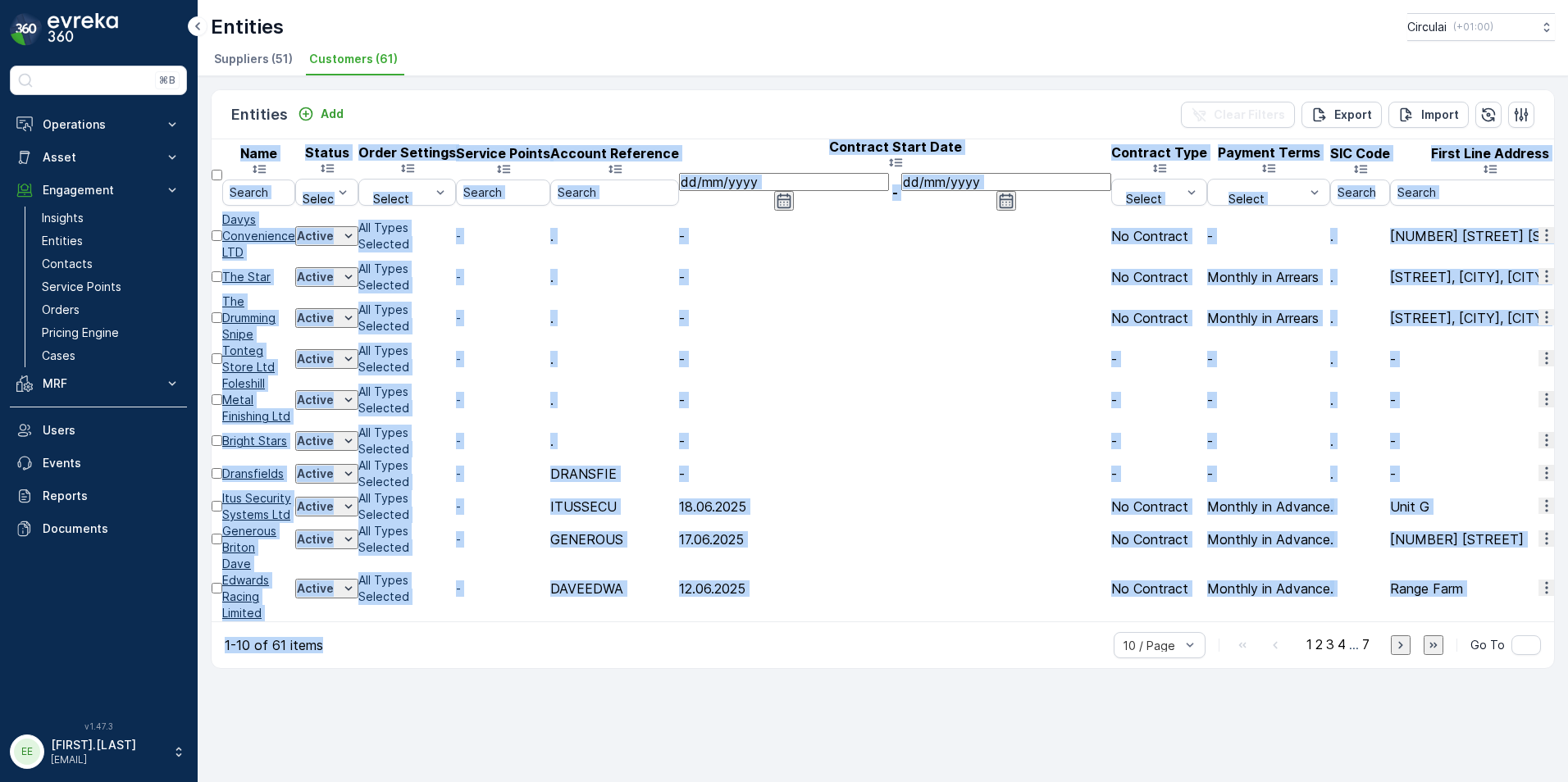 click on "Entities Add Clear Filters Export Import Name Status Select Order Settings Select Service Points Account Reference Contract Start Date - Contract Type Select Payment Terms Select SIC Code First Line Address Second Line Address Town County Postcode Account Manager Select Creation Time - Last Update Time - Davys Convenience LTD Active All Types Selected - . - No Contract - . 2 The Parade Philanthropic Road - Surrey - RH1 4DN - 30.07.2025 14:10 The Star Active All Types Selected - . - No Contract Monthly in Arrears . Petworth Road, Witley  - - - GU8 5LU - 24.07.2025 10:00 The Drumming Snipe Active All Types Selected - . - No Contract Monthly in Arrears . Guildford Road, Mayford, Woking - - - GU22 9QT - 24.07.2025 09:56 Tonteg Store Ltd Active All Types Selected - . - - - . - - - - - - 21.07.2025 10:42 Foleshill Metal Finishing Ltd Active All Types Selected - . - - - . - - - - - - 18.07.2025 10:52 Bright Stars Active All Types Selected - . - - - . - - - - - - 15.07.2025 11:02 Dransfields Active All Types Selected" at bounding box center (882, 379) 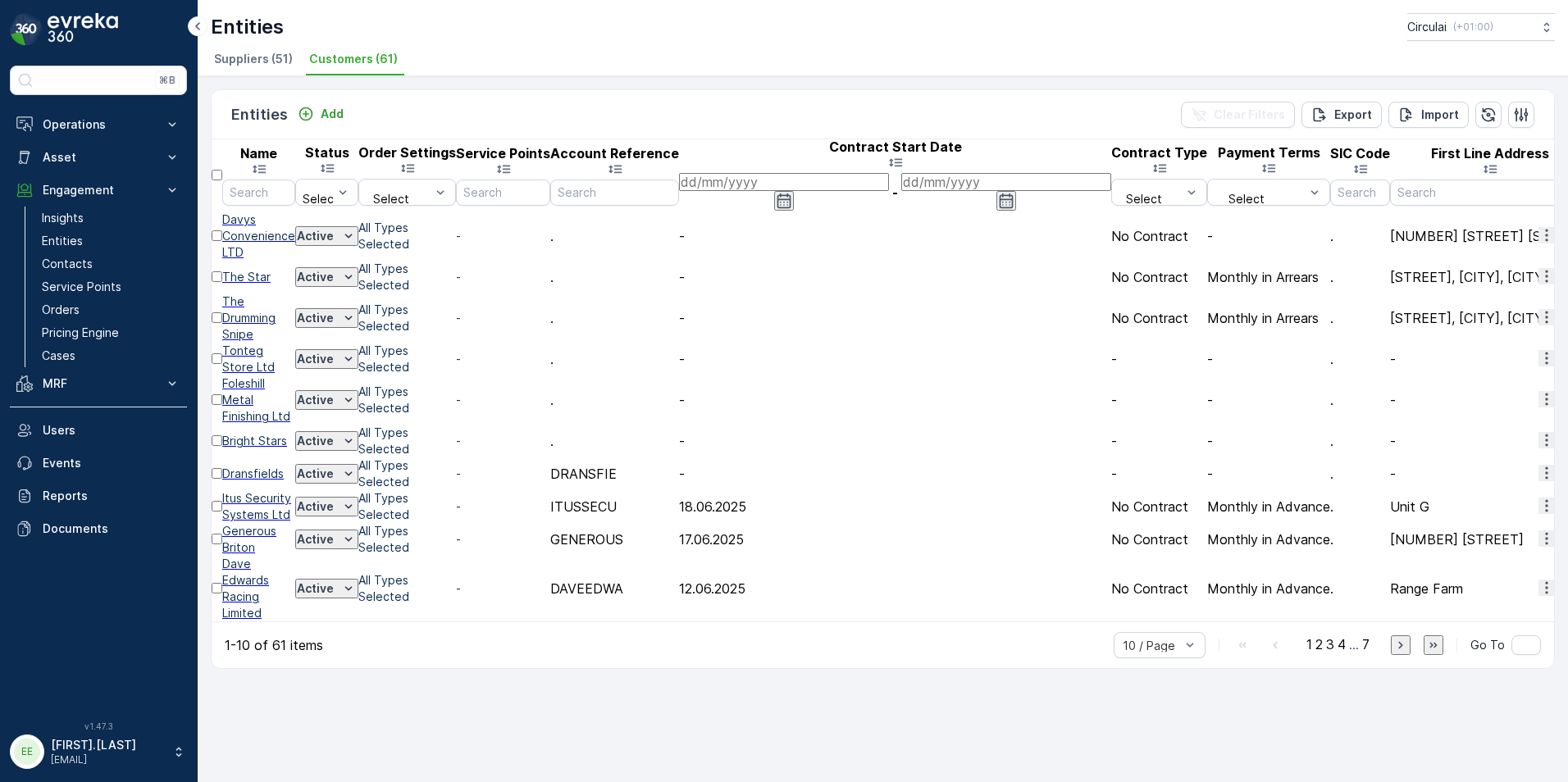 drag, startPoint x: 758, startPoint y: 592, endPoint x: 806, endPoint y: 602, distance: 49.0306 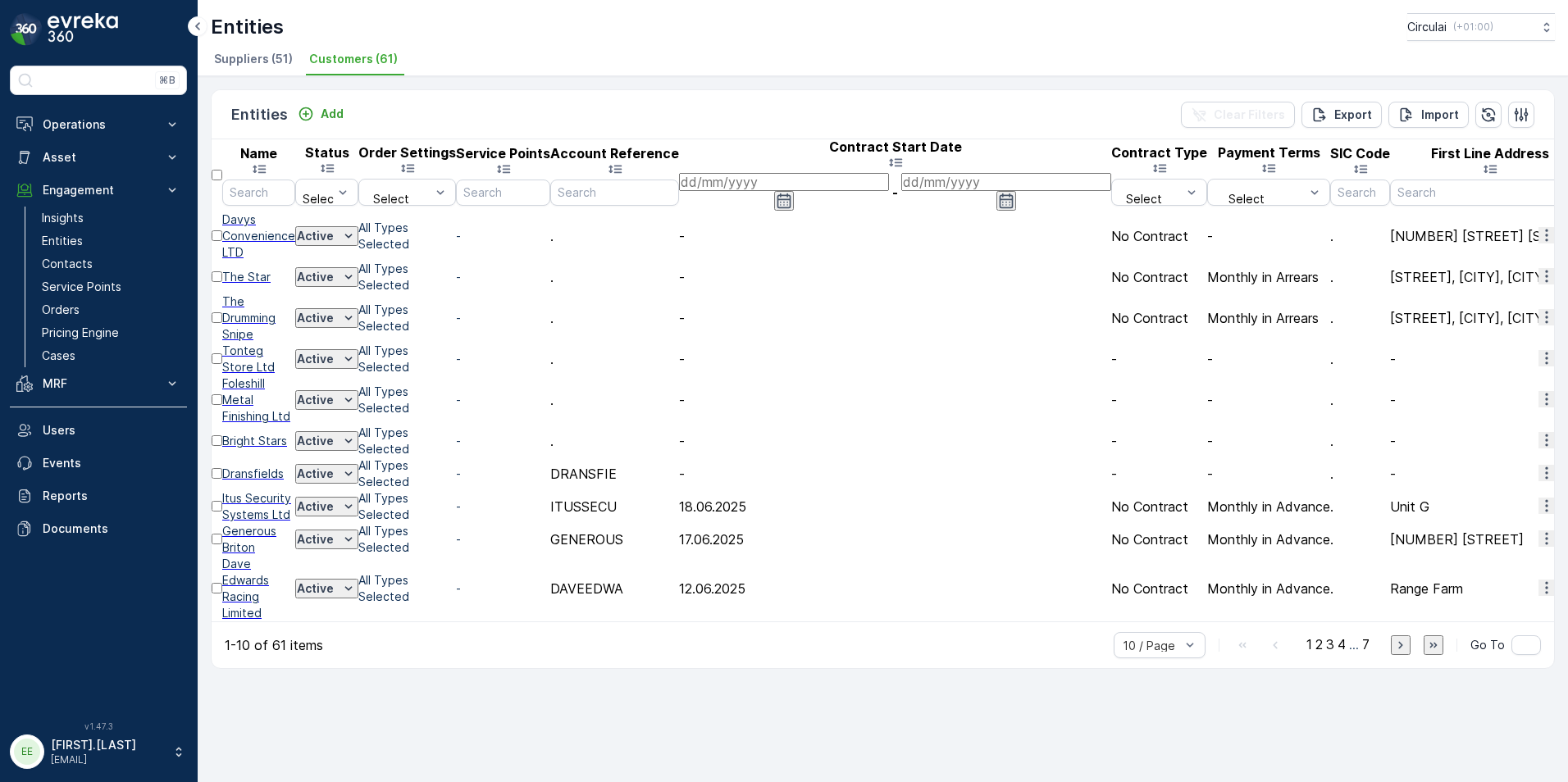 click on "1-10 of 61 items 10 / Page 1 2 3 4 ... 7 Go To" at bounding box center [882, 644] 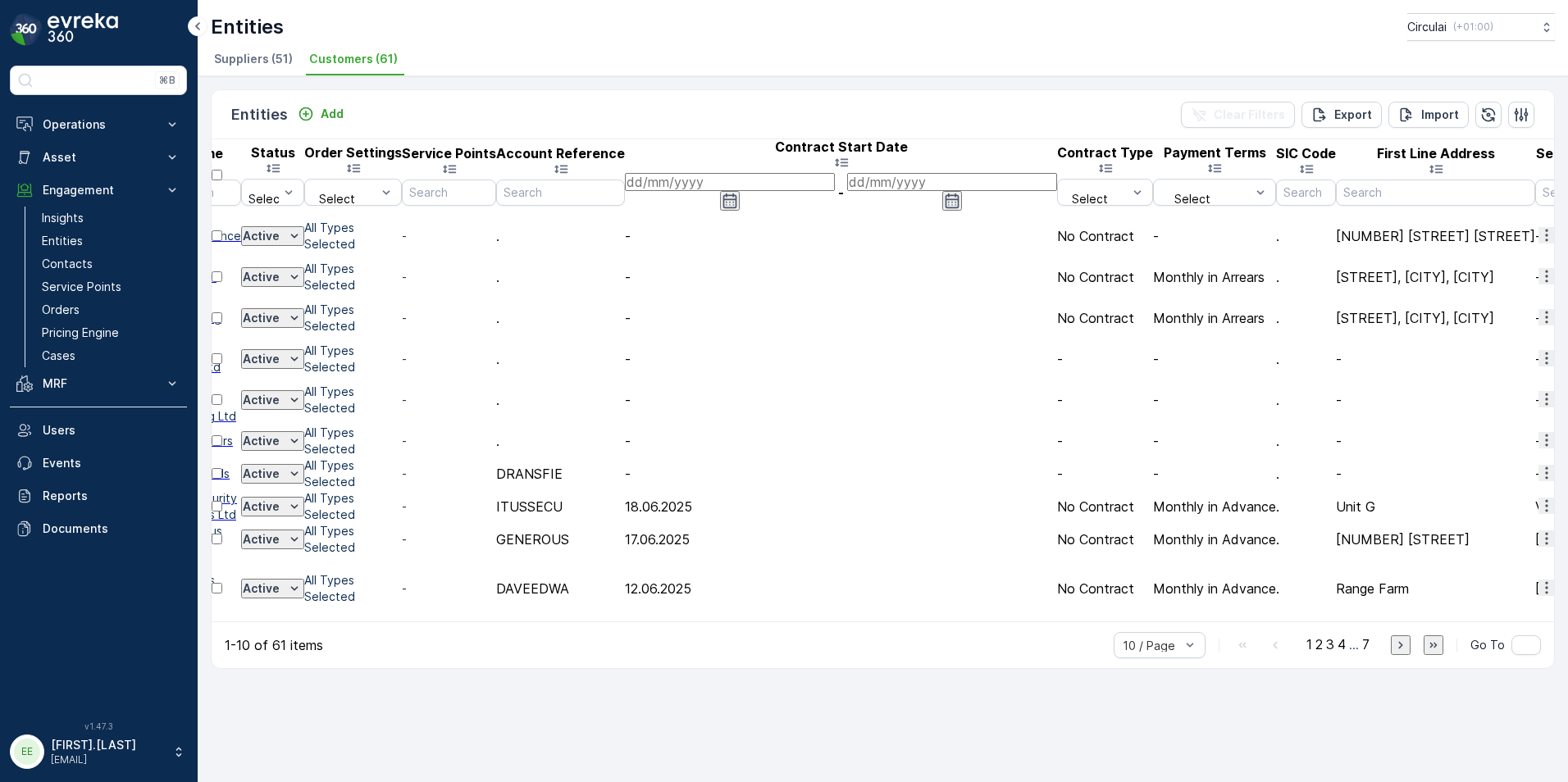 scroll, scrollTop: 0, scrollLeft: 0, axis: both 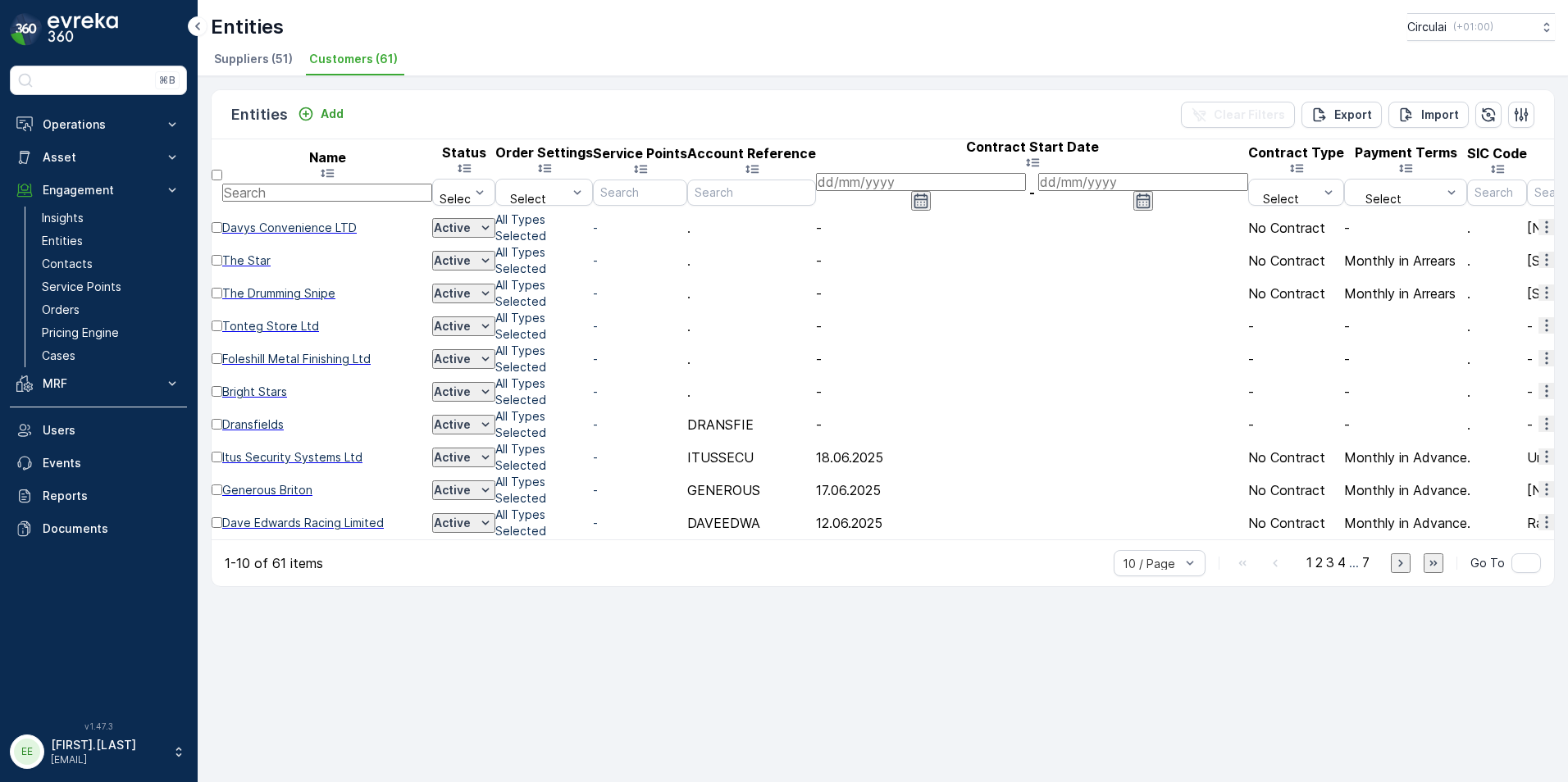 click at bounding box center [327, 193] 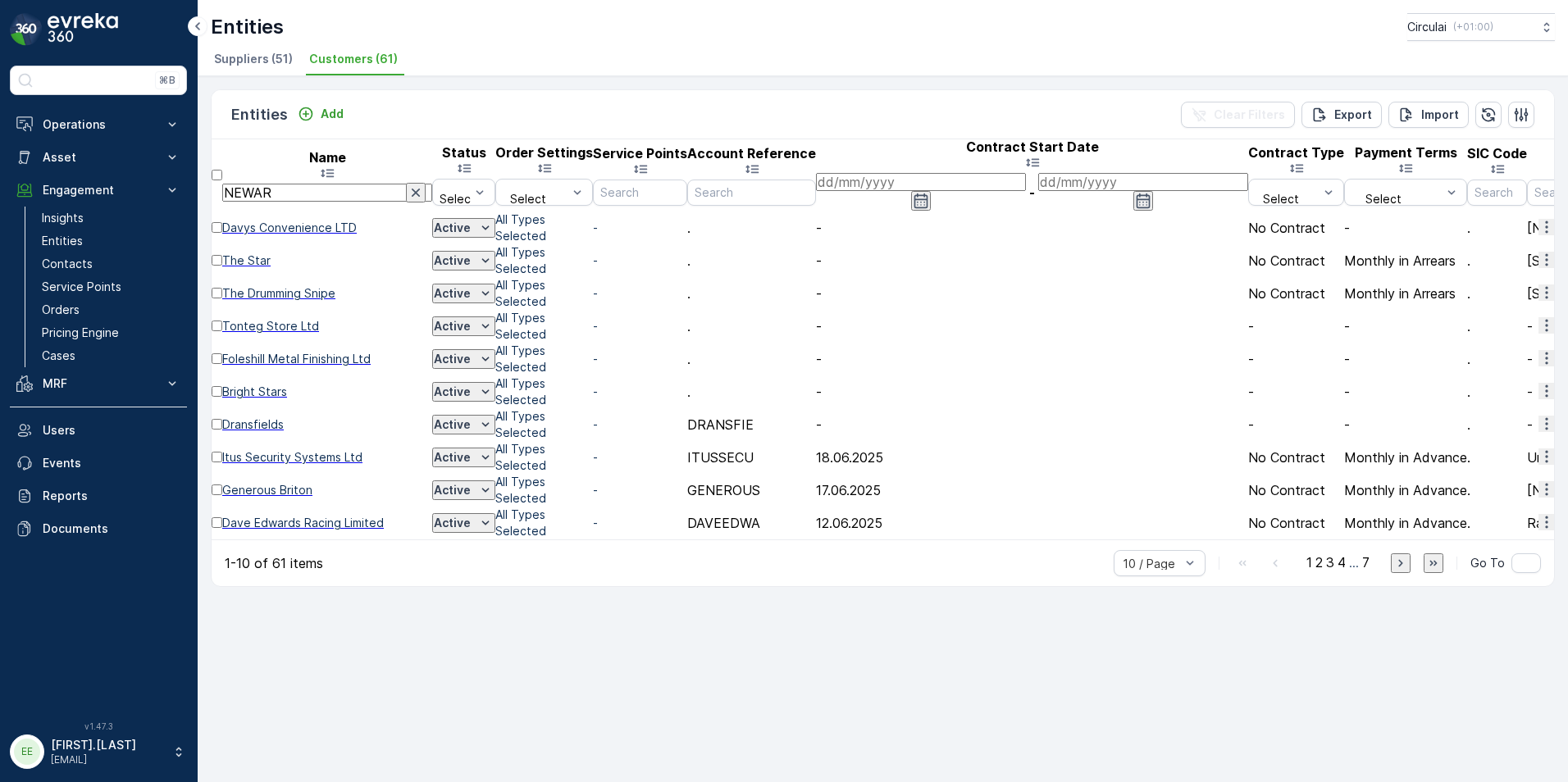 type on "NEWARK" 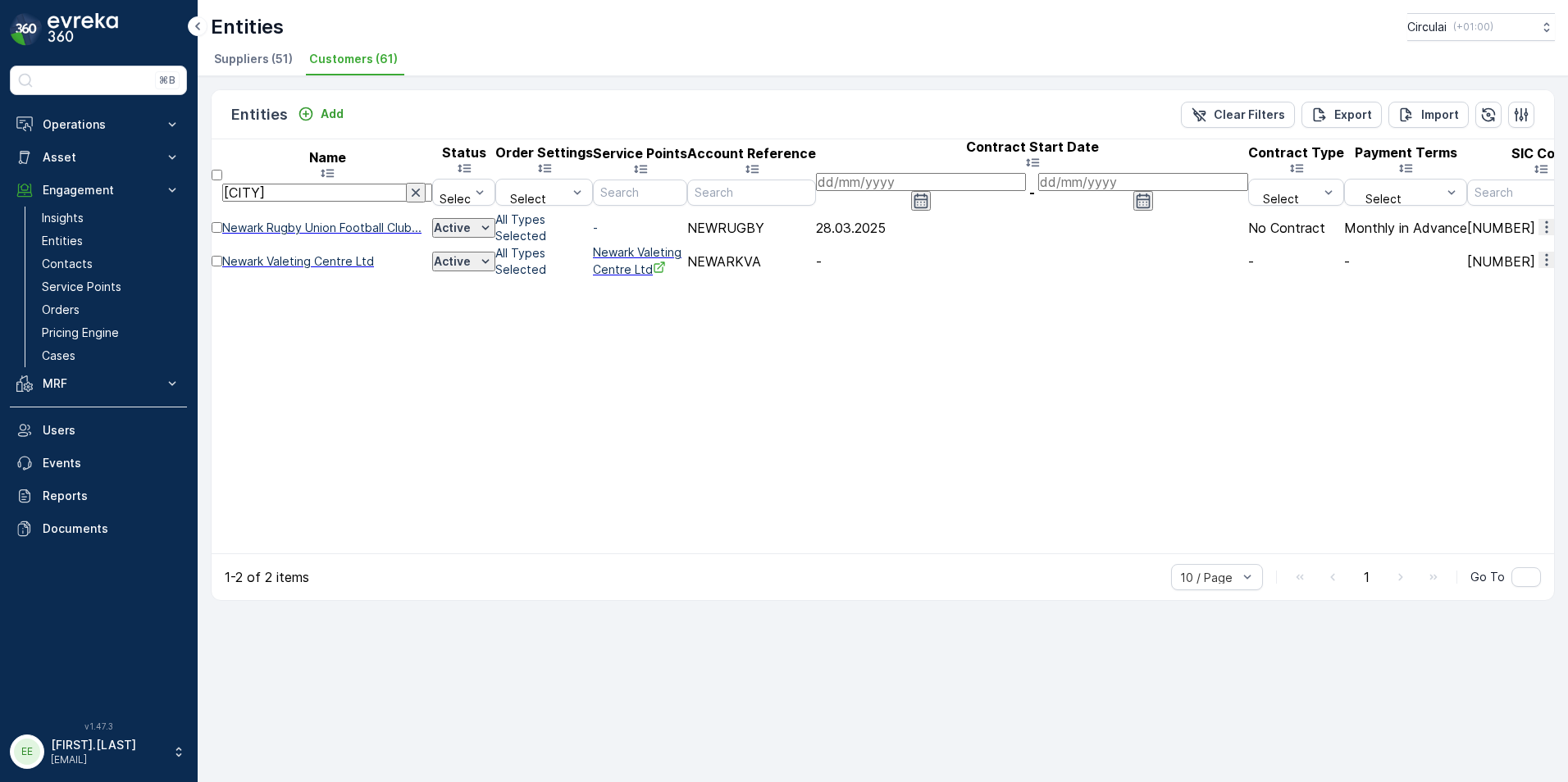 click on "NEWARK" at bounding box center [327, 193] 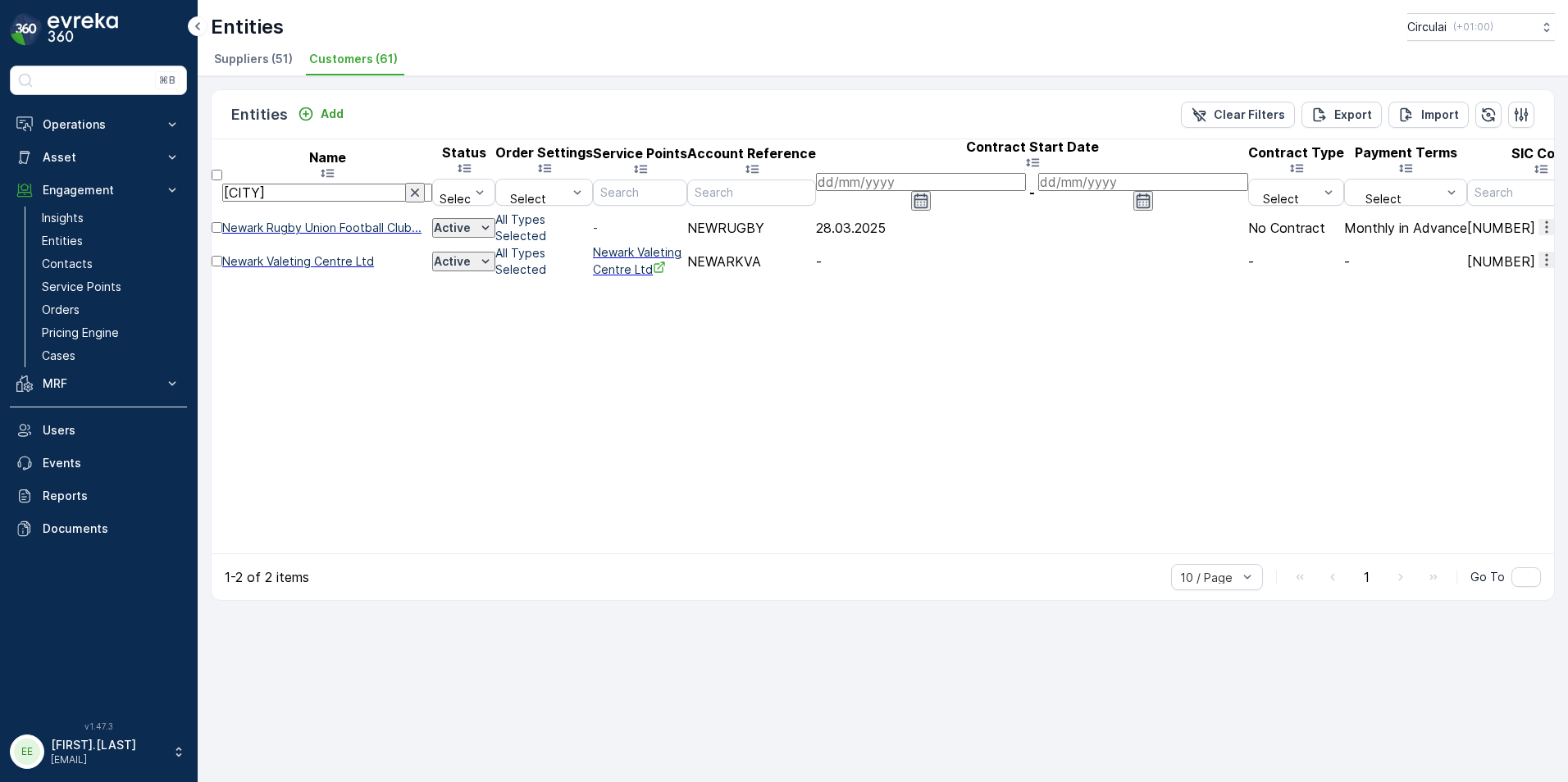 click on "Newark Valeting Centre Ltd" at bounding box center [327, 261] 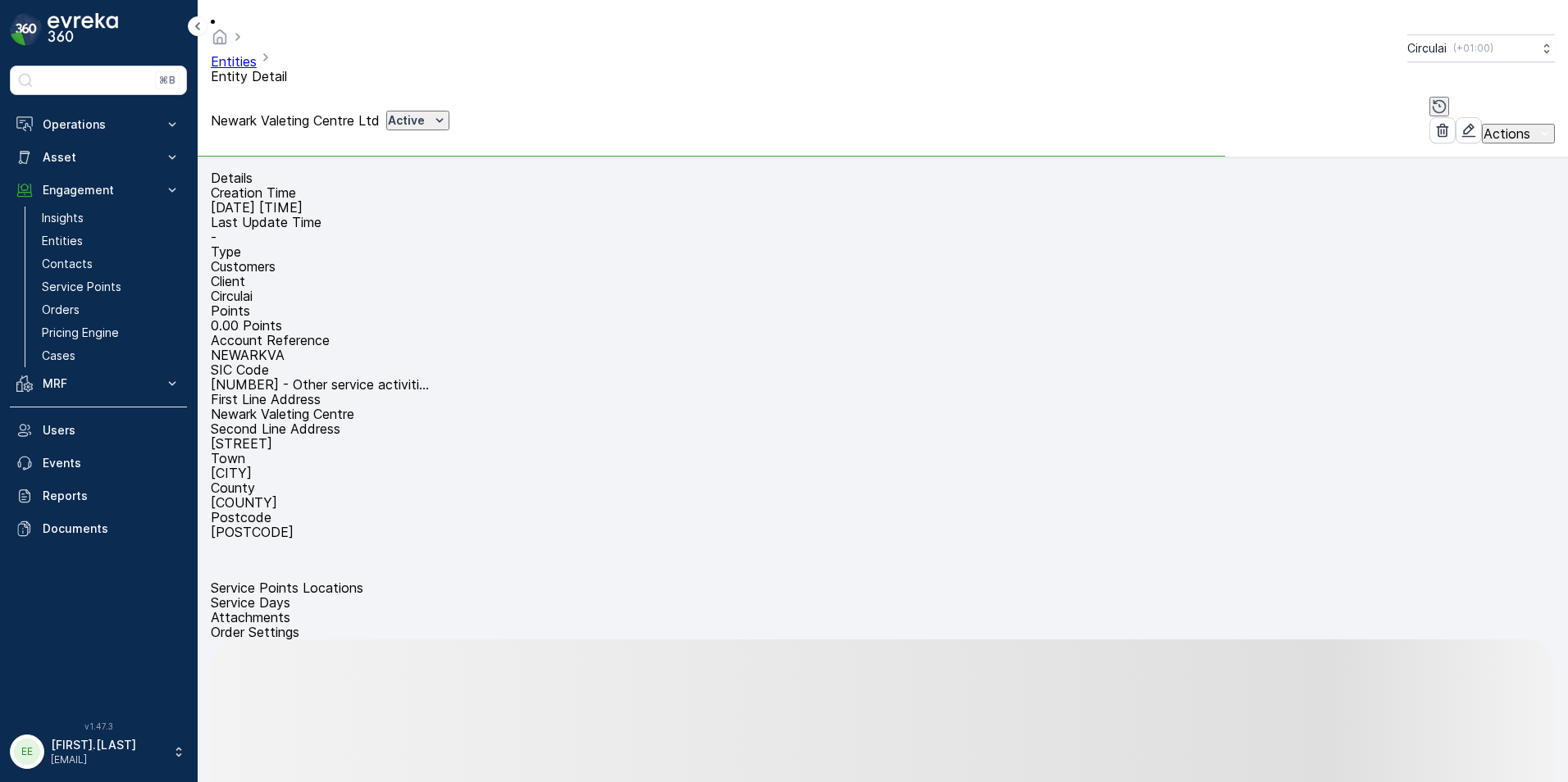 click on "Contacts" at bounding box center (733, 1002) 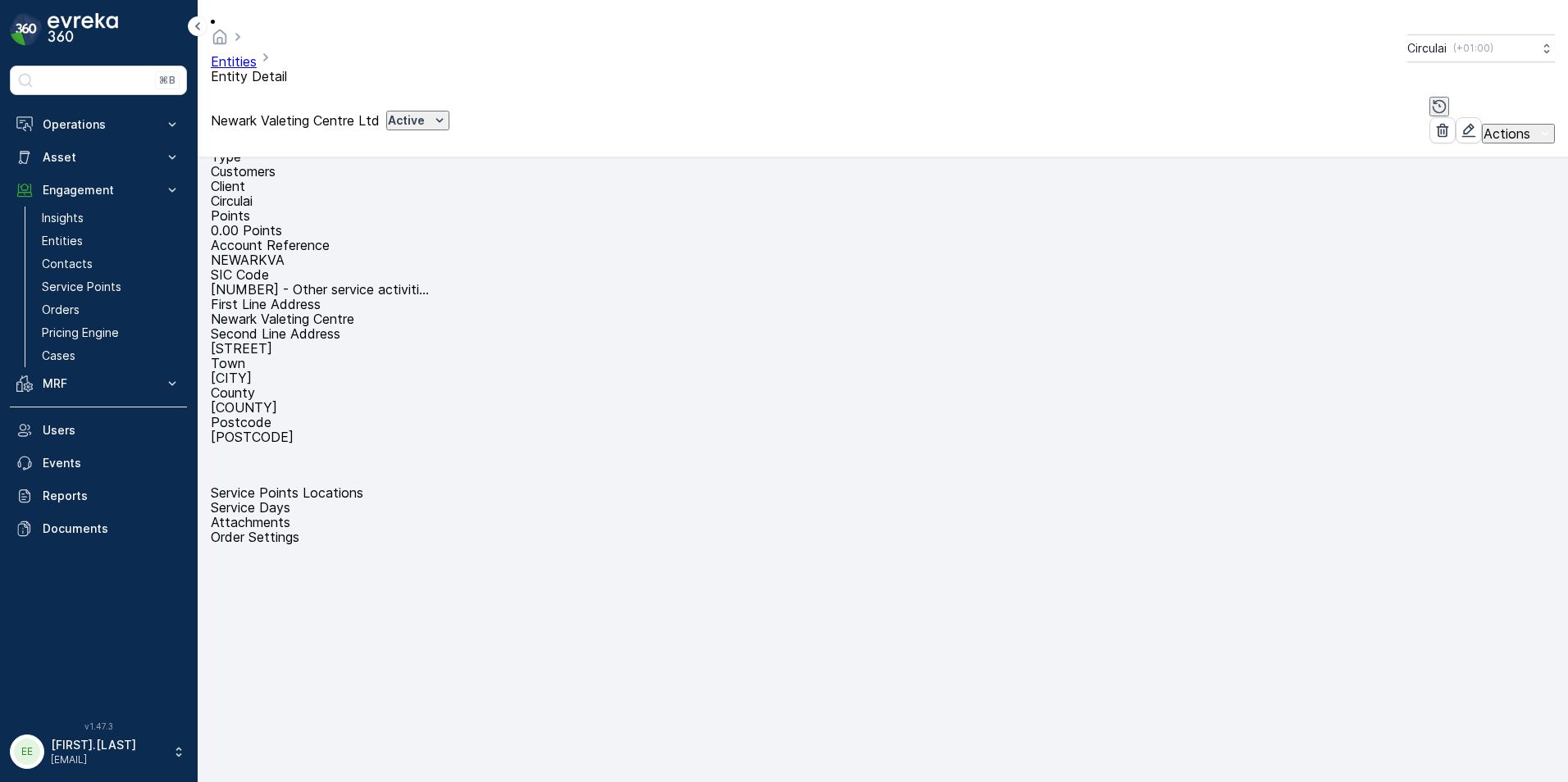 scroll, scrollTop: 0, scrollLeft: 0, axis: both 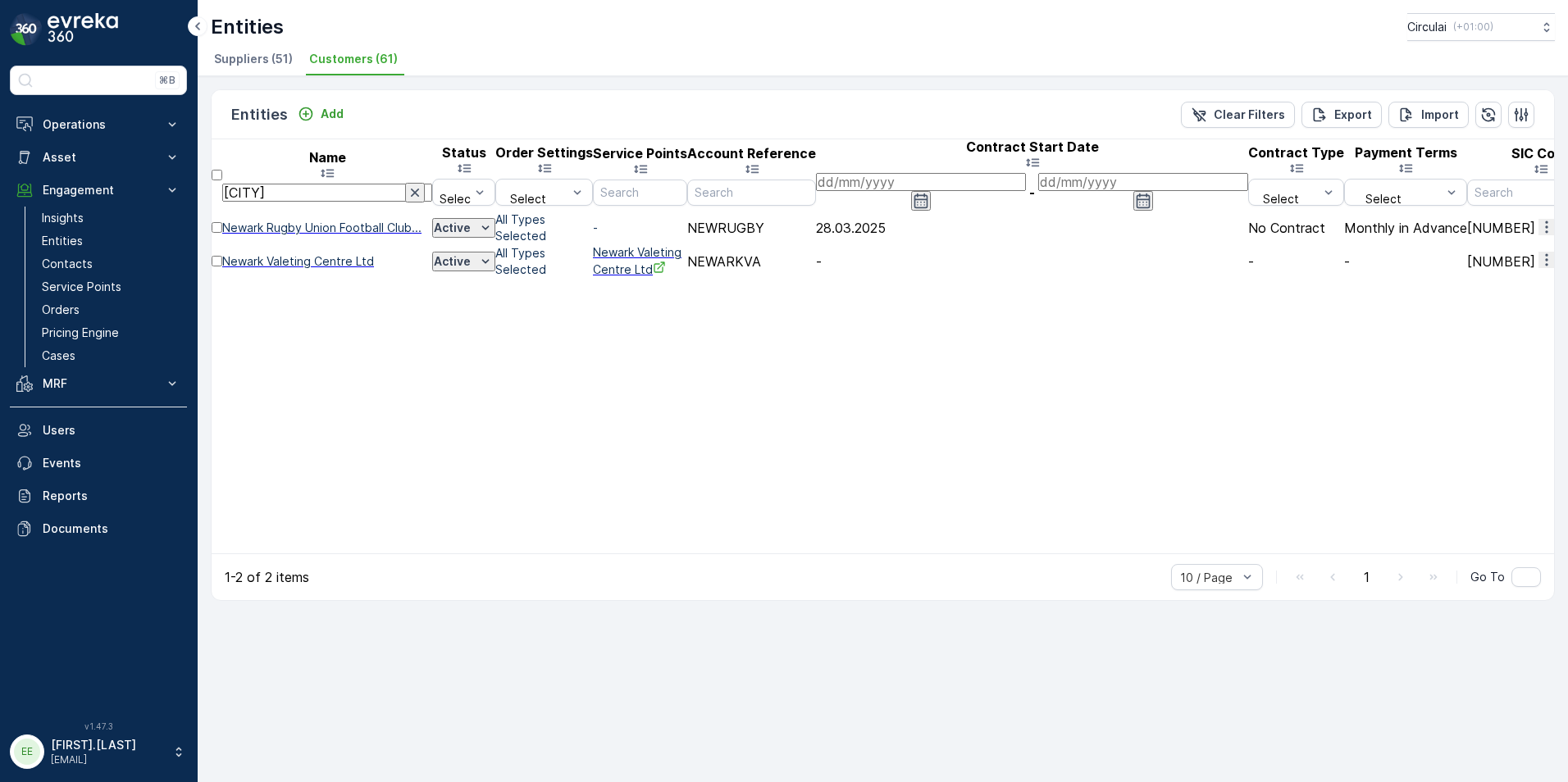 click 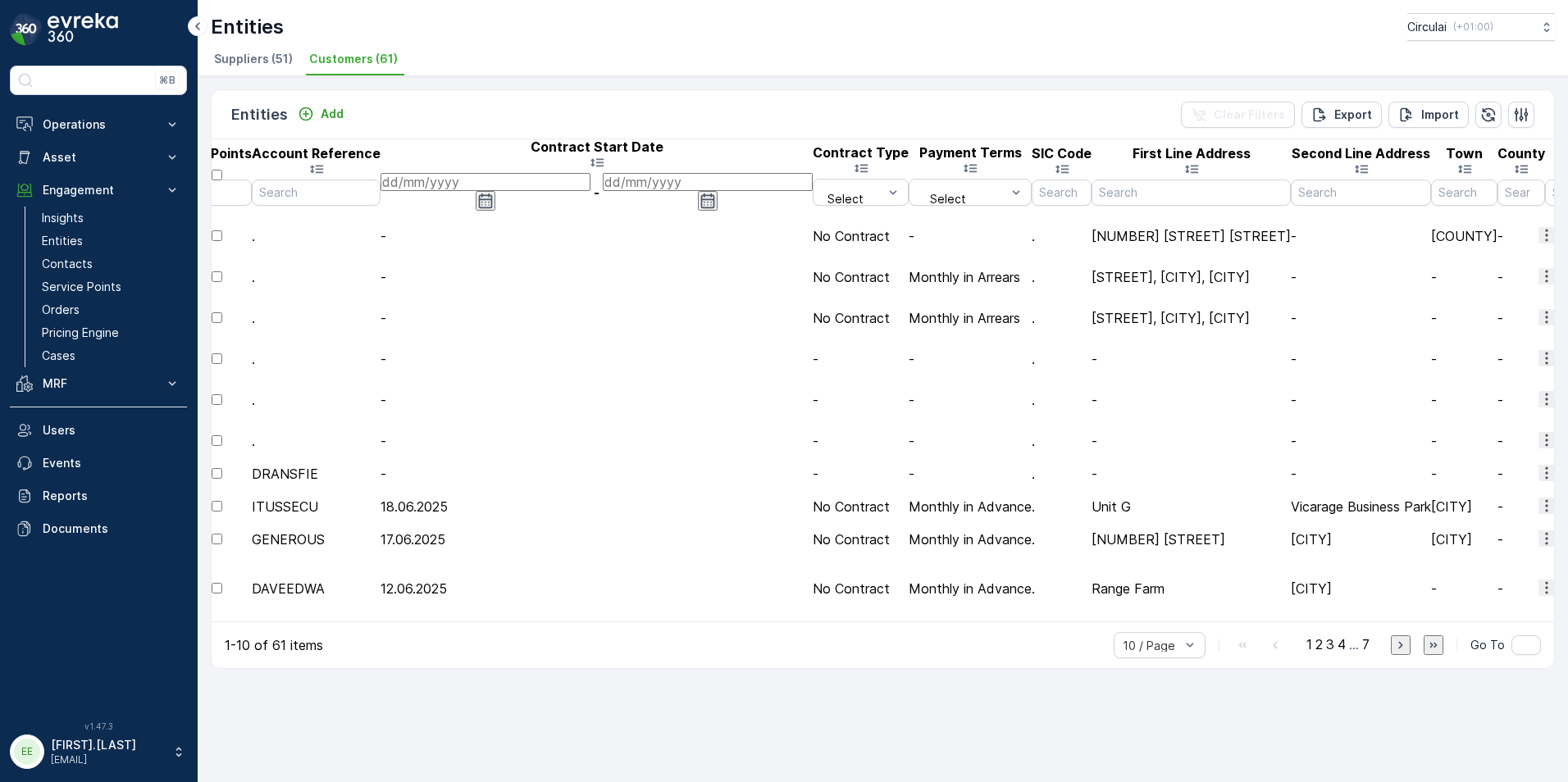 scroll, scrollTop: 0, scrollLeft: 0, axis: both 